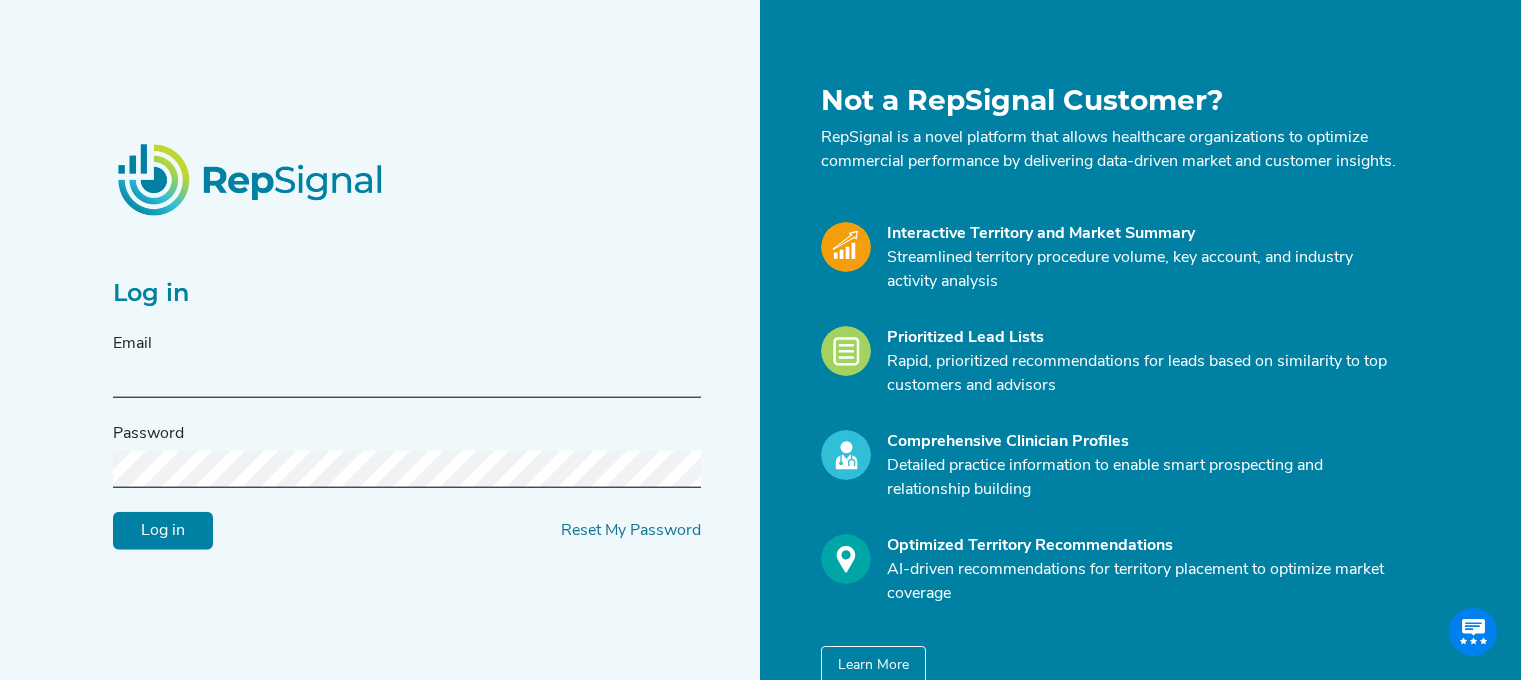 scroll, scrollTop: 0, scrollLeft: 0, axis: both 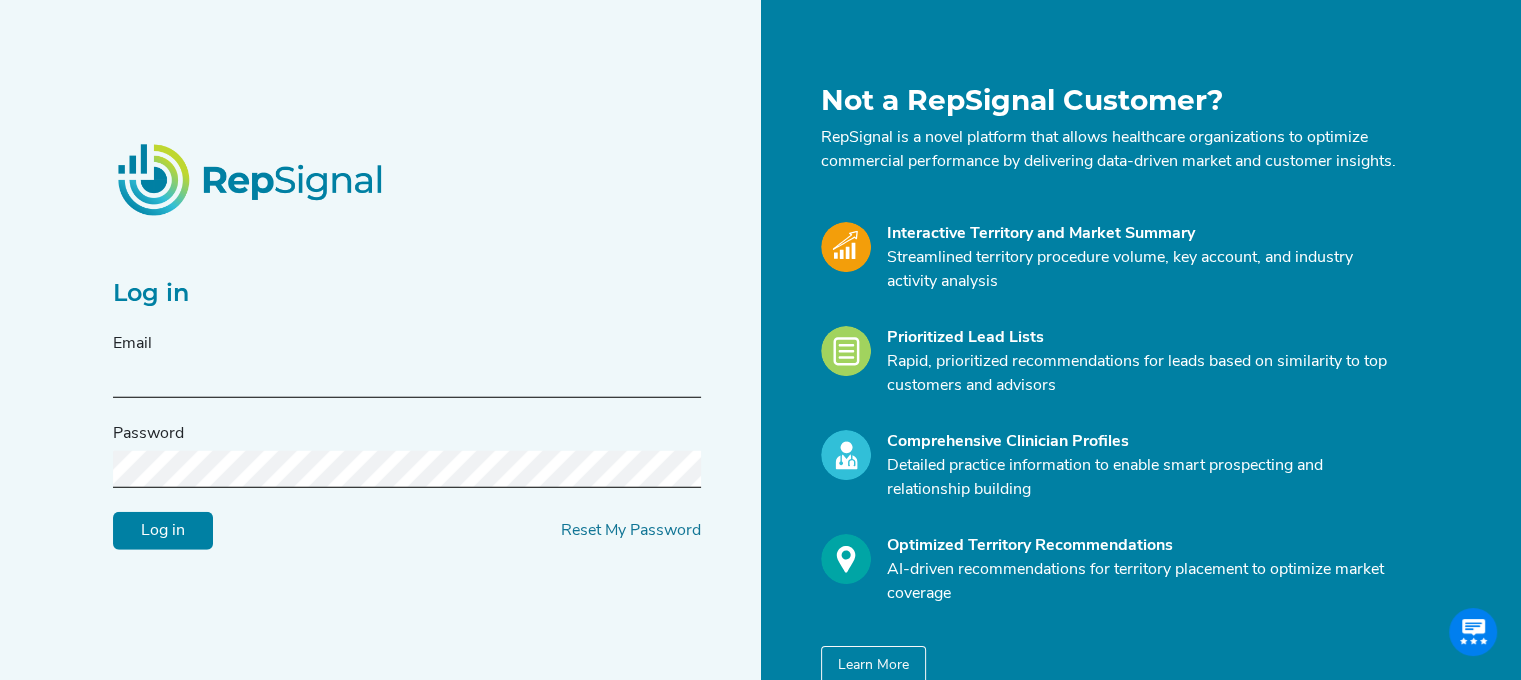 type on "[EMAIL]" 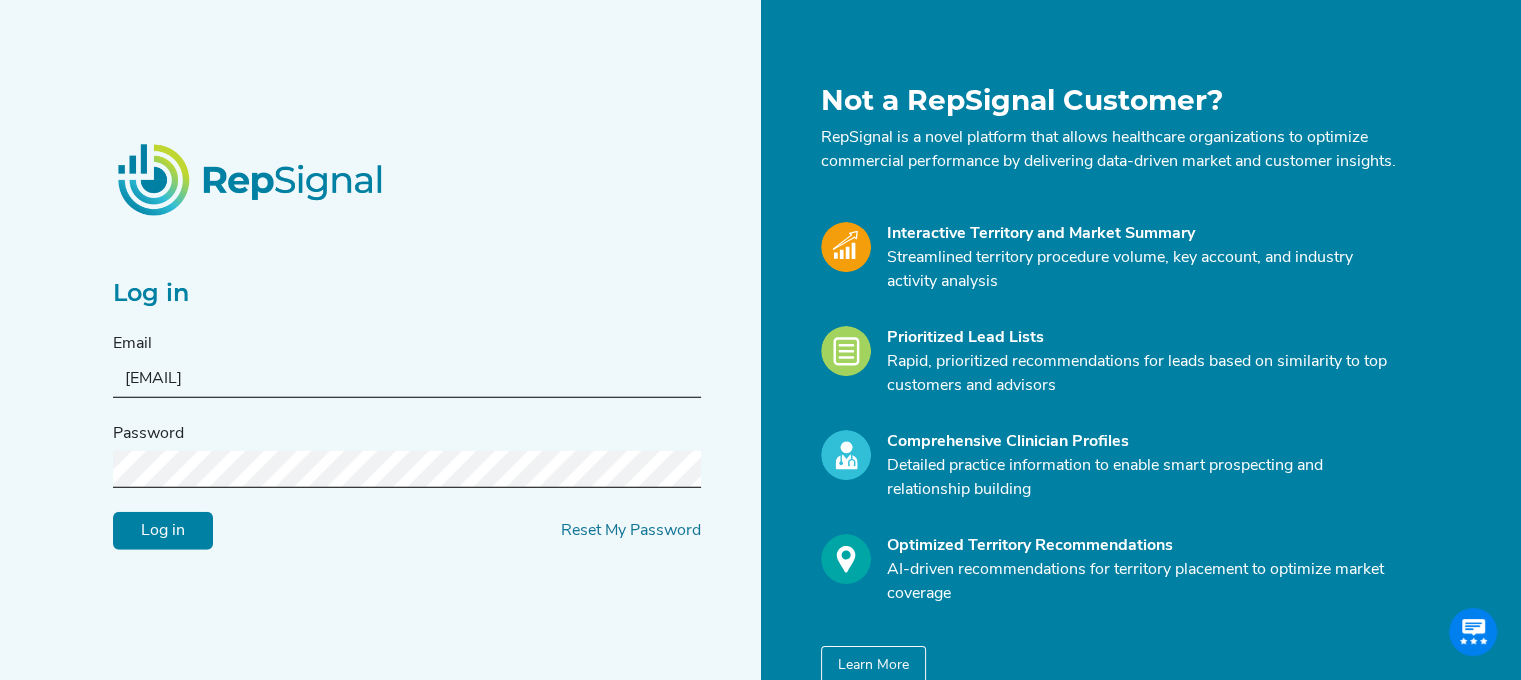 click on "Log in" at bounding box center [163, 531] 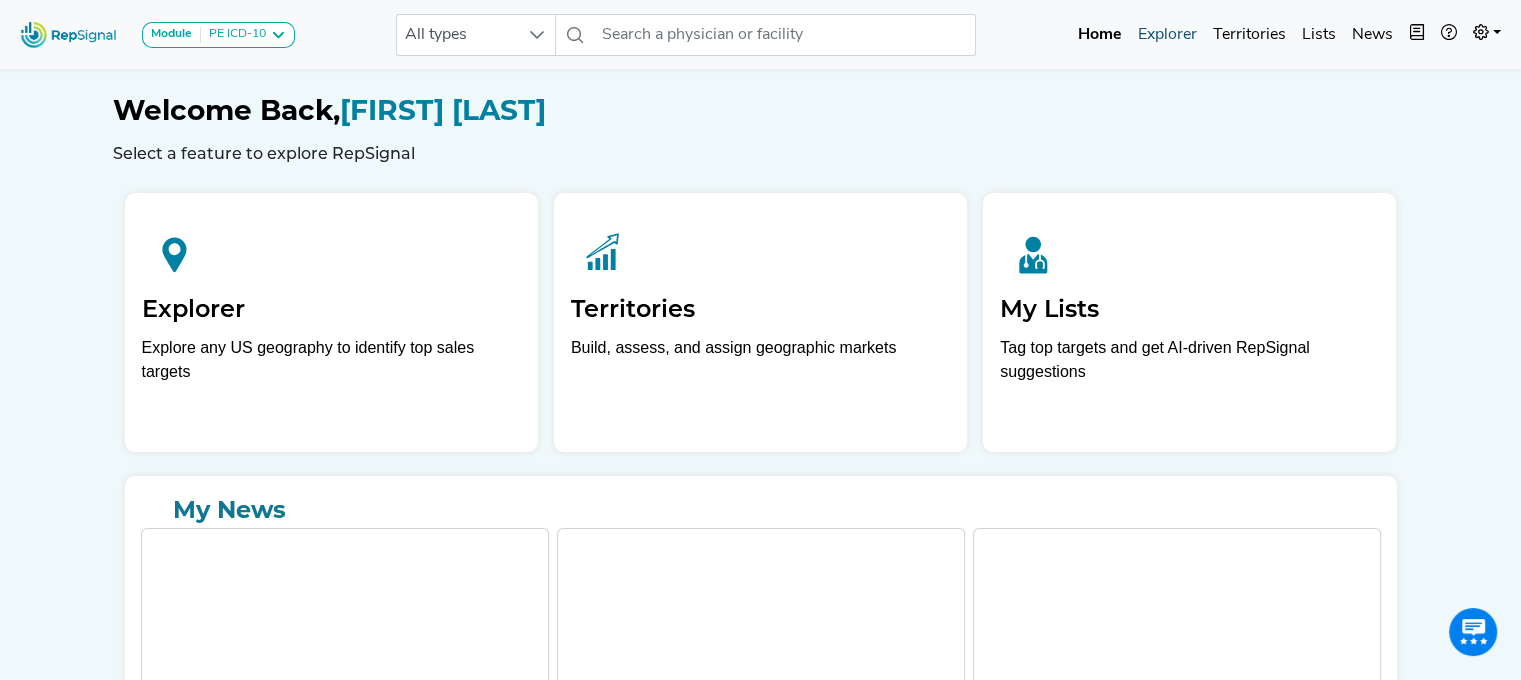 click on "Explorer" at bounding box center (1167, 35) 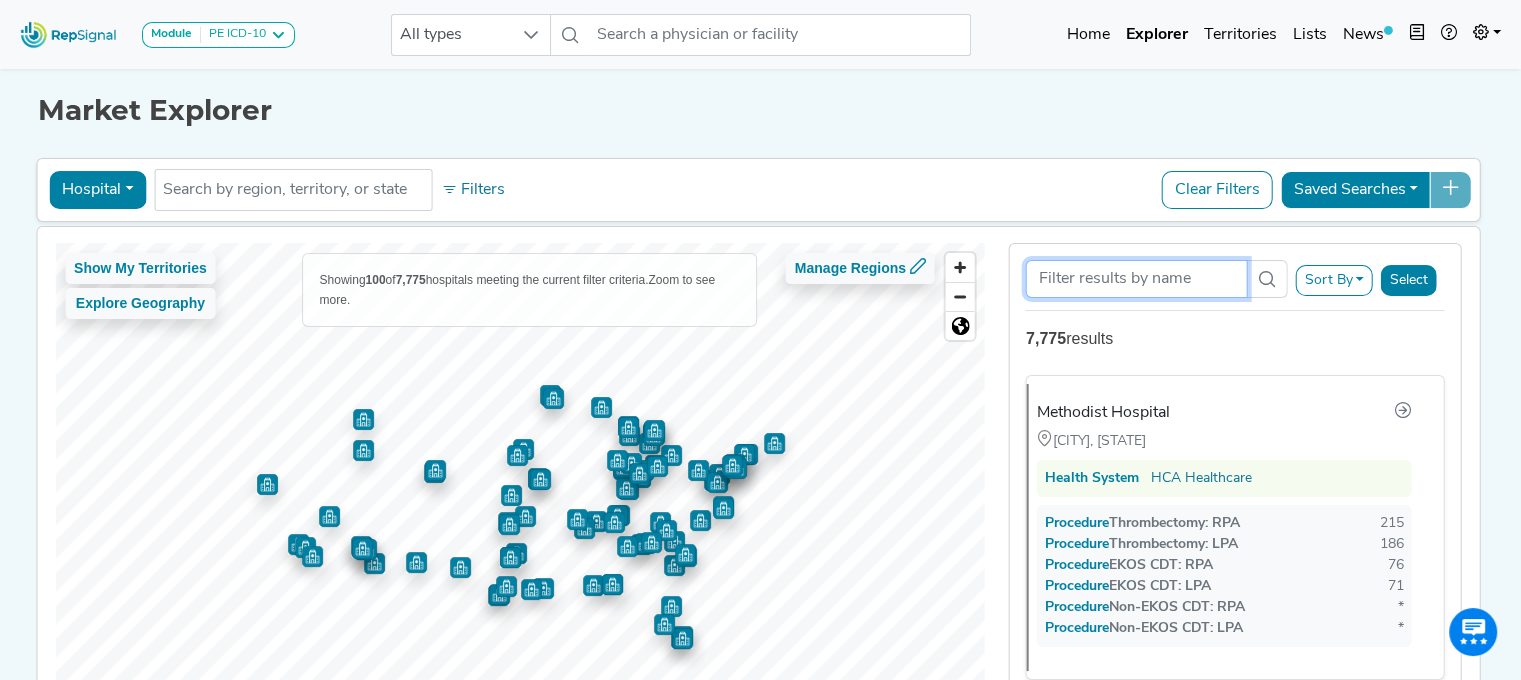 click at bounding box center [1136, 279] 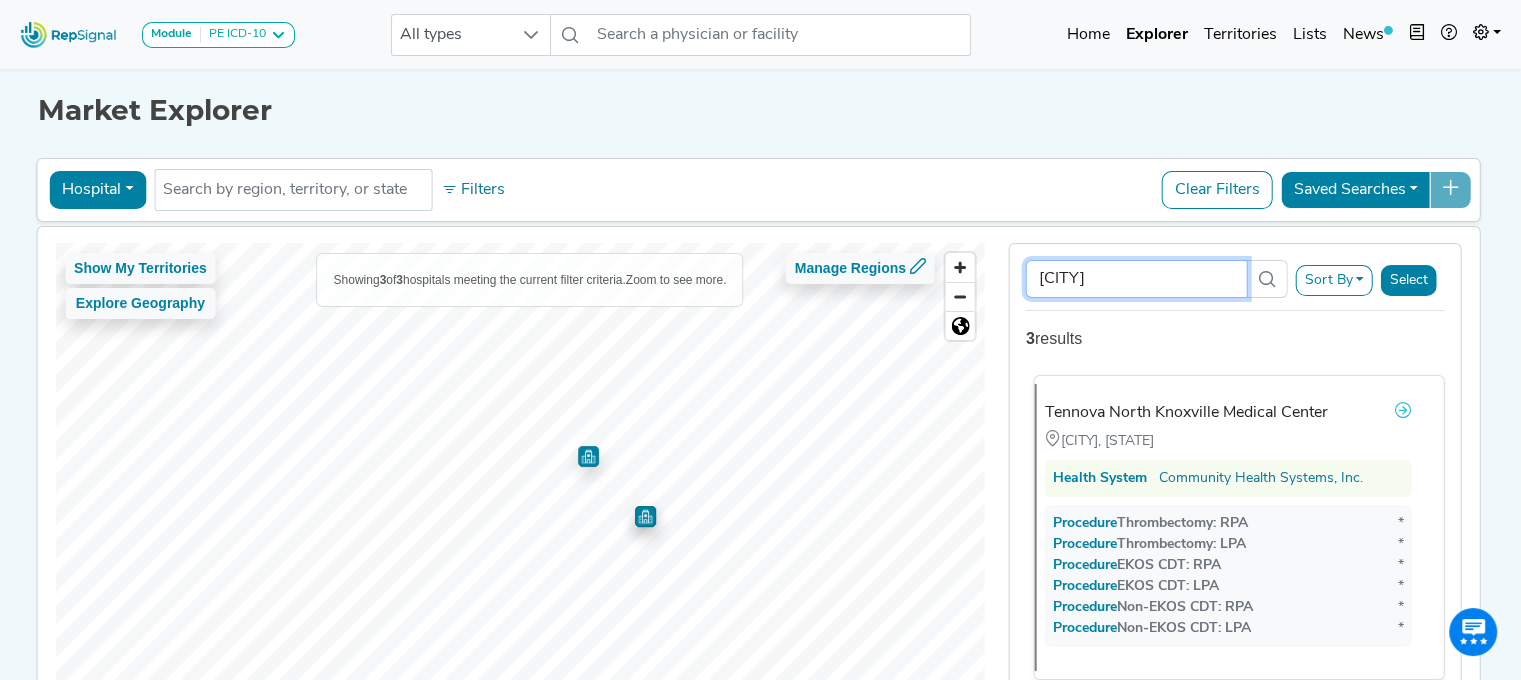 type on "[CITY]" 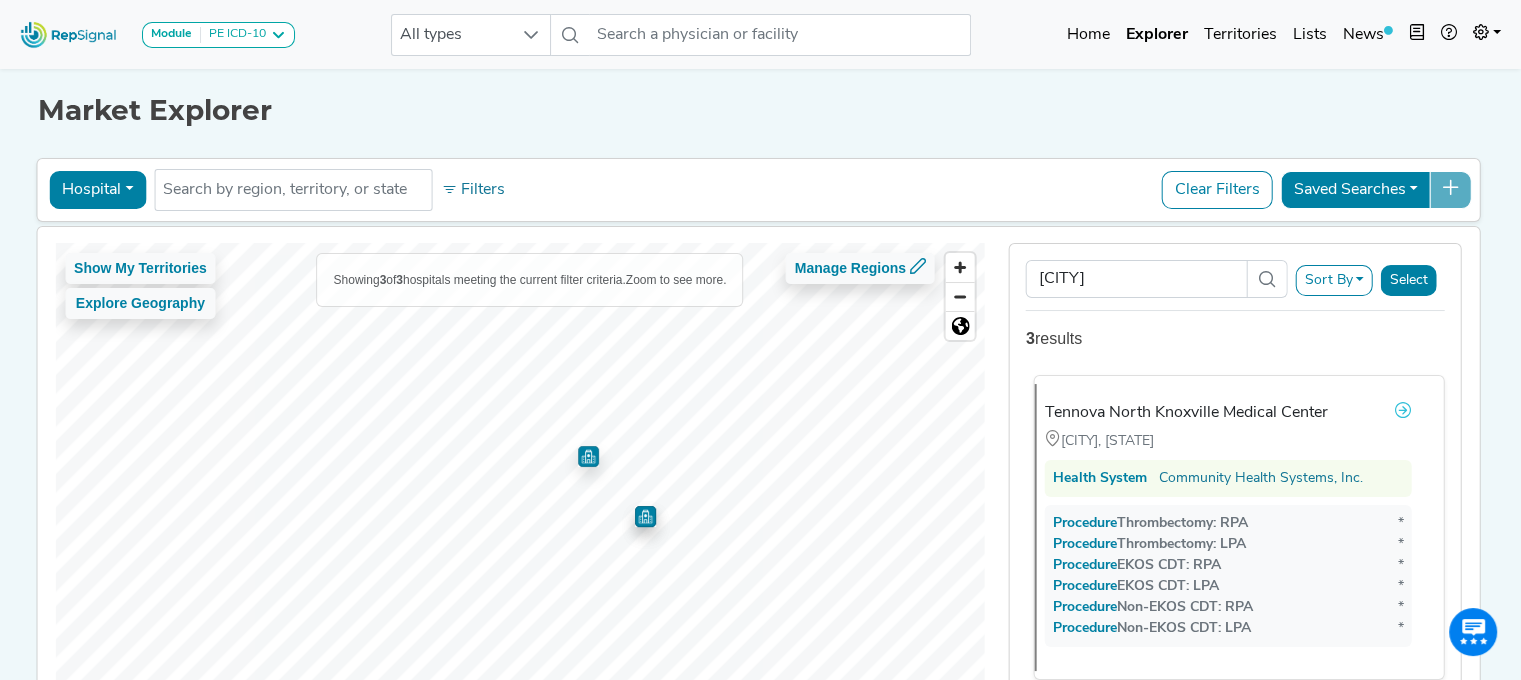 click at bounding box center (1403, 410) 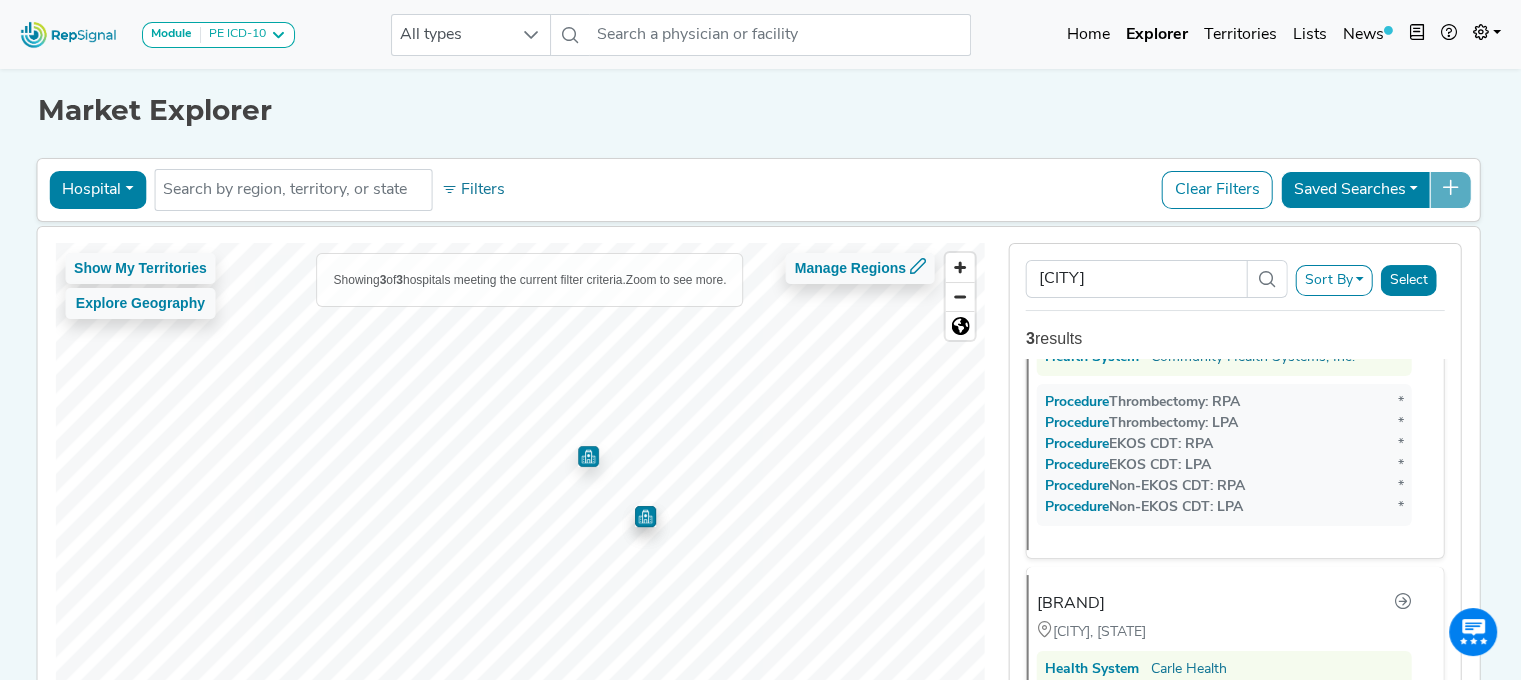 scroll, scrollTop: 7, scrollLeft: 0, axis: vertical 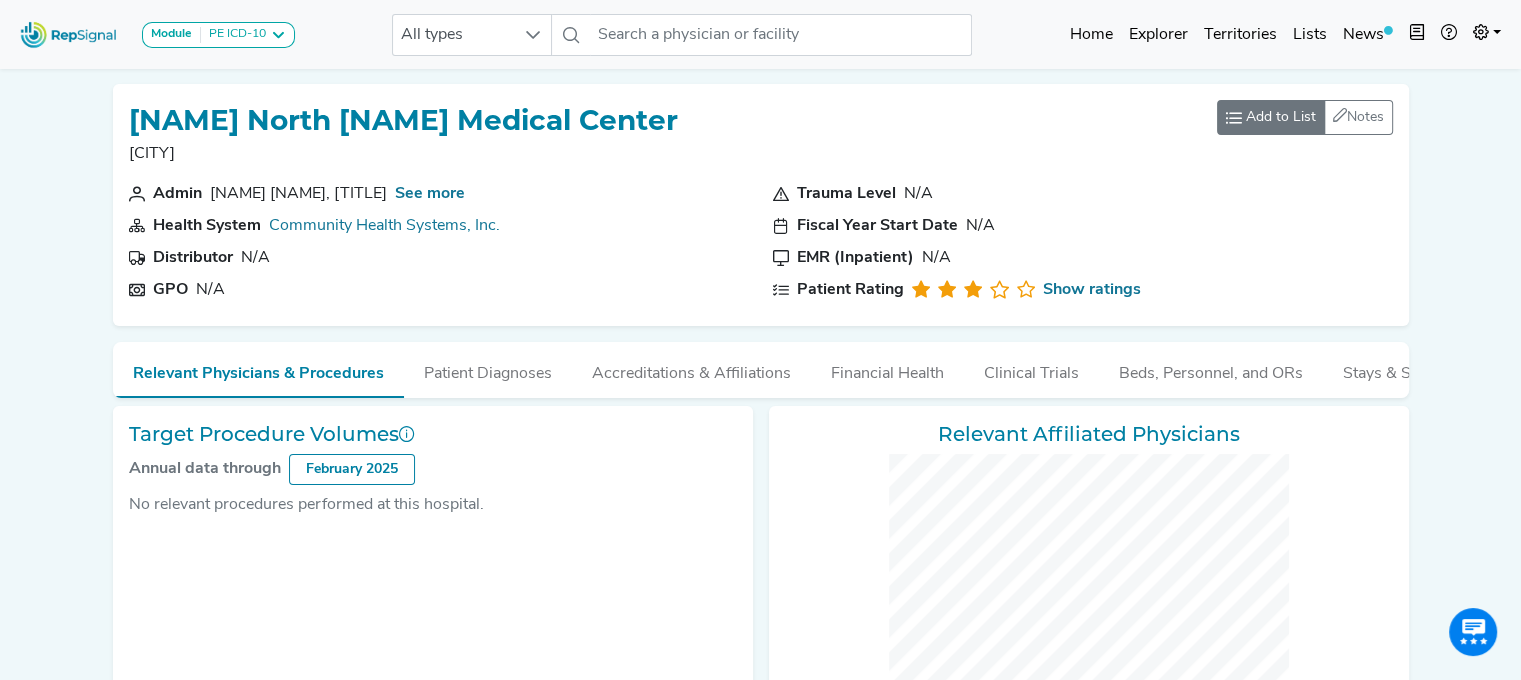 click on "Add to List" at bounding box center (1281, 117) 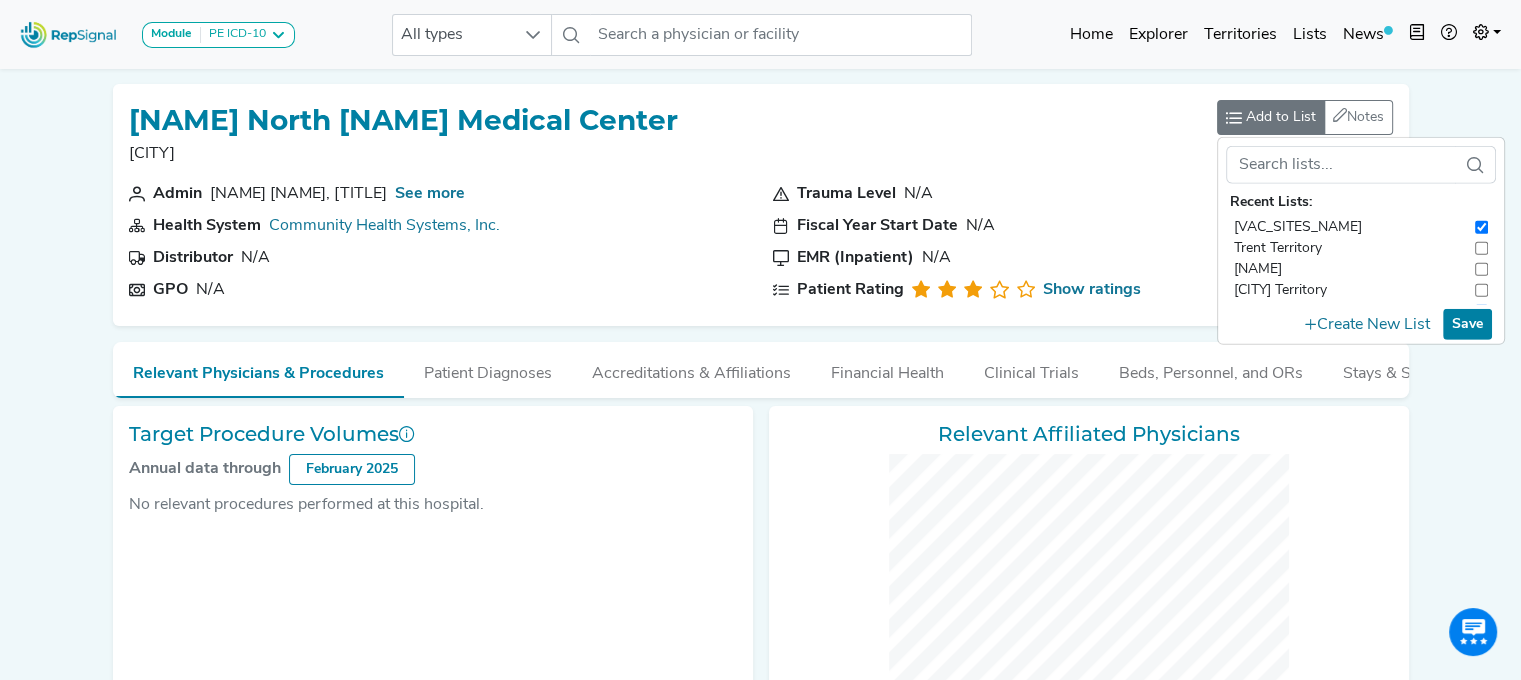 click on "Save" 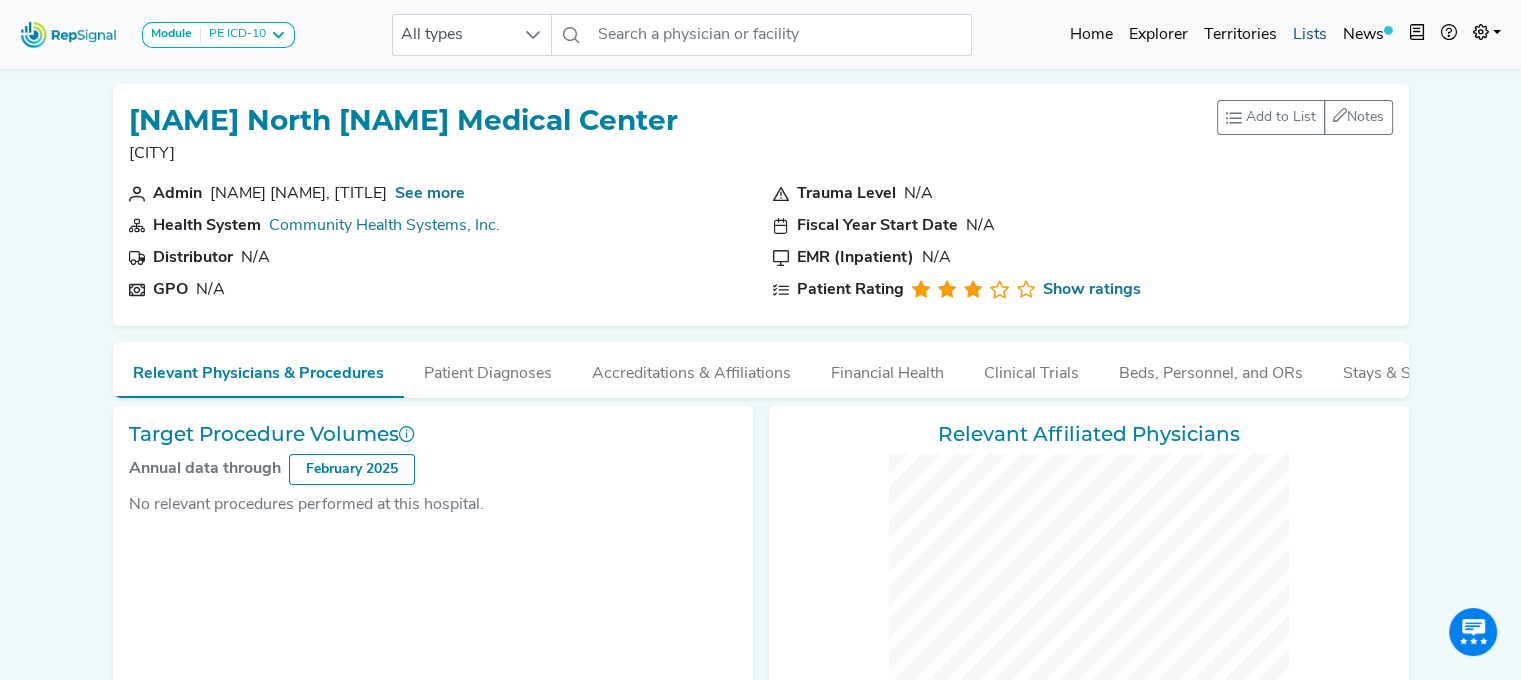 click on "Lists" at bounding box center (1310, 35) 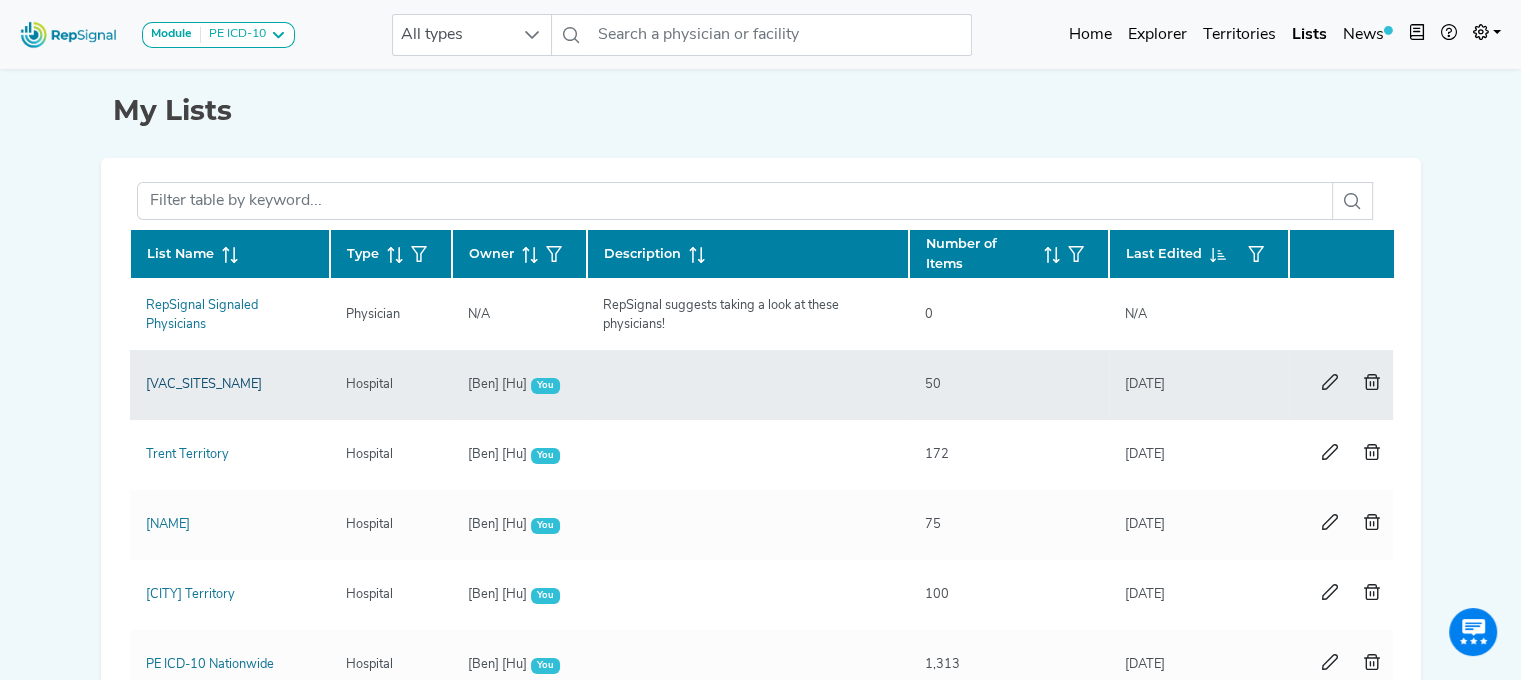 click on "[VAC_SITES_NAME]" 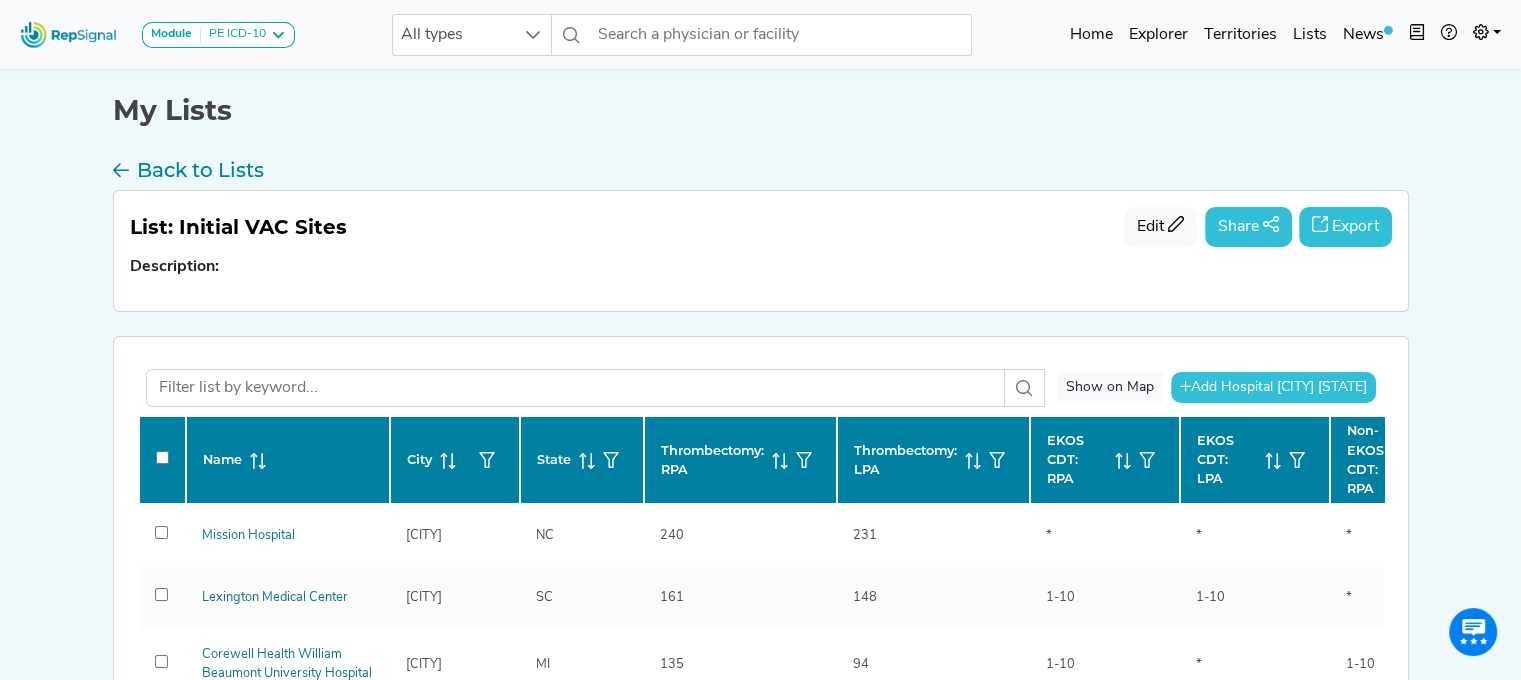 scroll, scrollTop: 199, scrollLeft: 0, axis: vertical 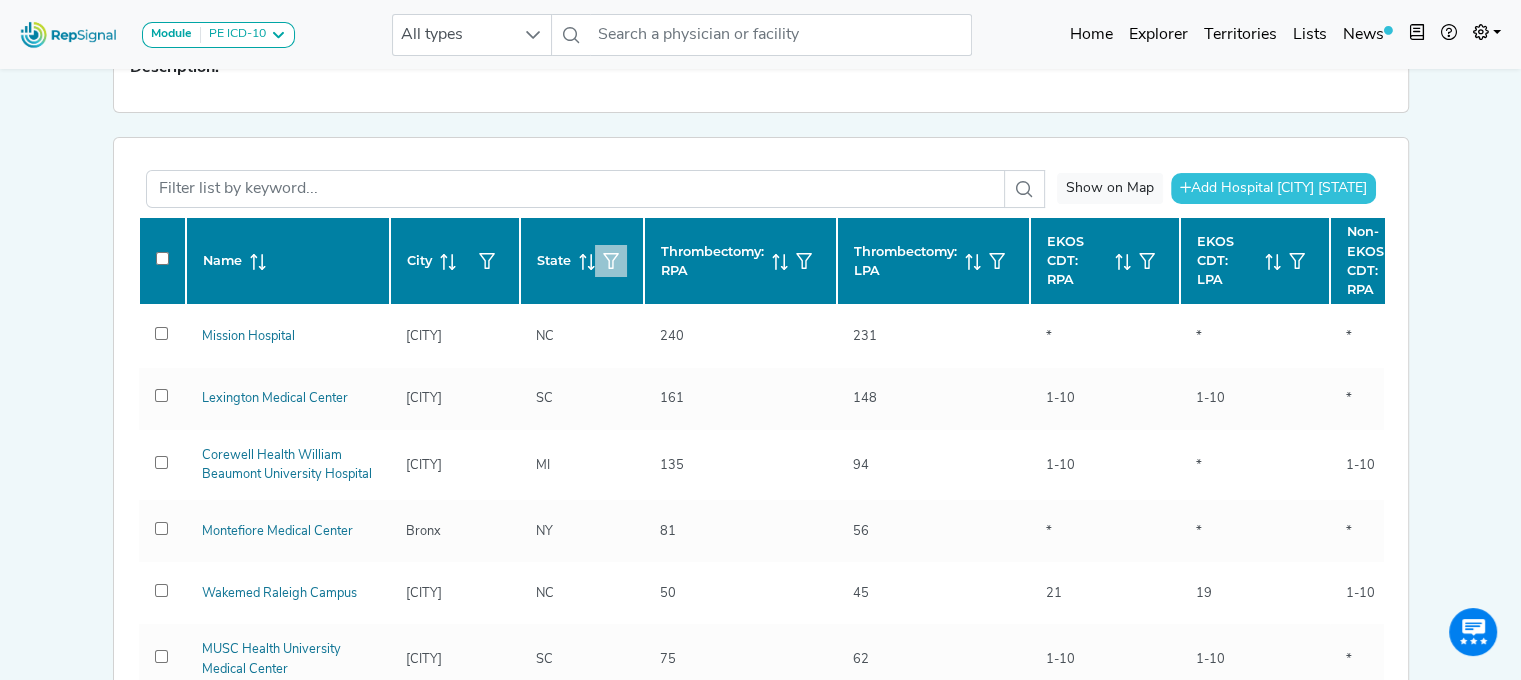 click 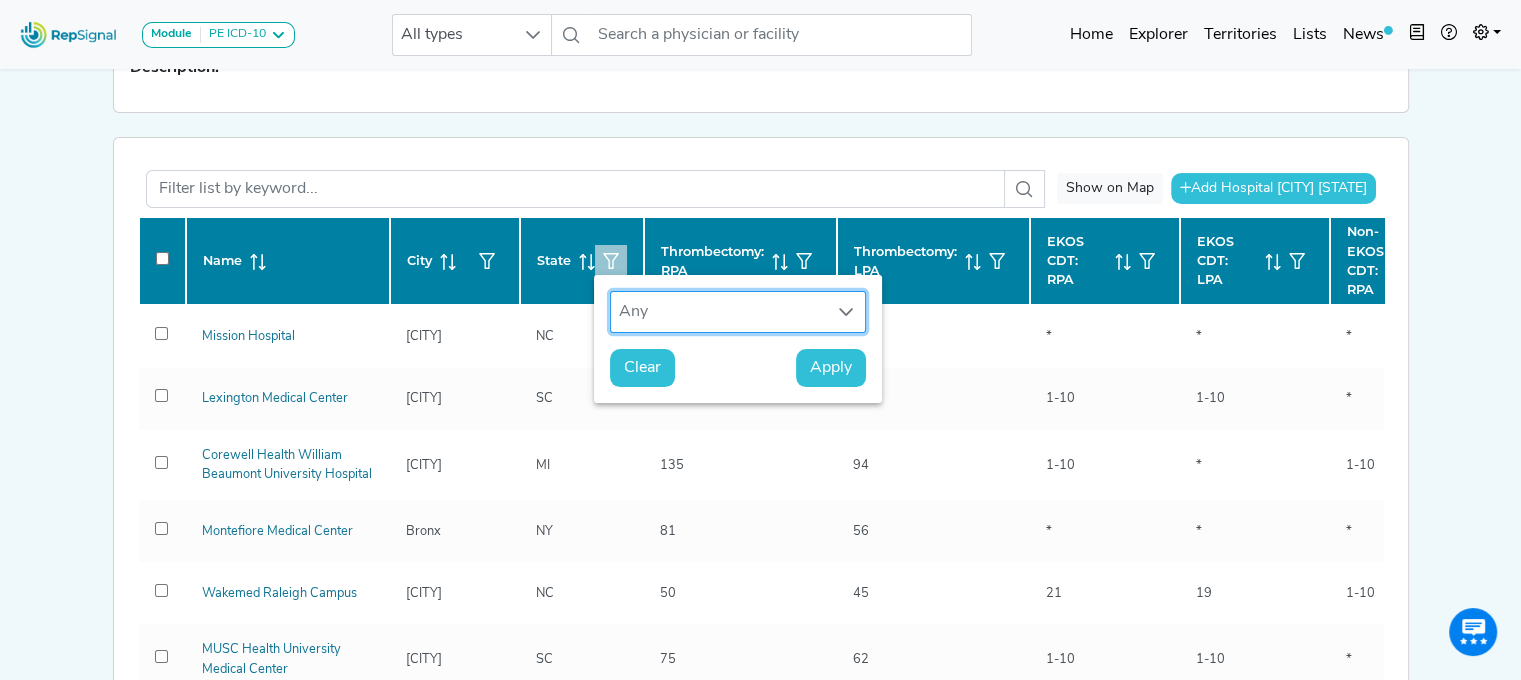scroll, scrollTop: 14, scrollLeft: 95, axis: both 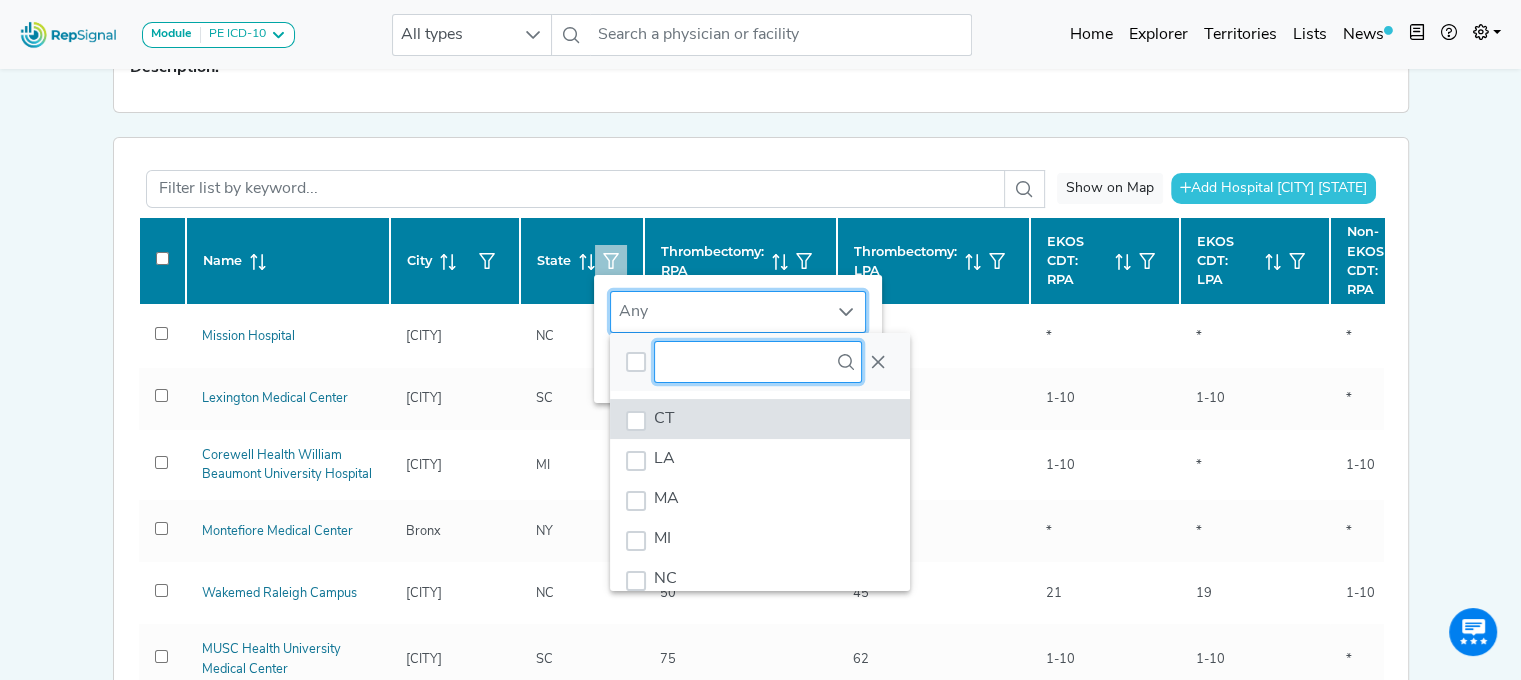 click at bounding box center [758, 362] 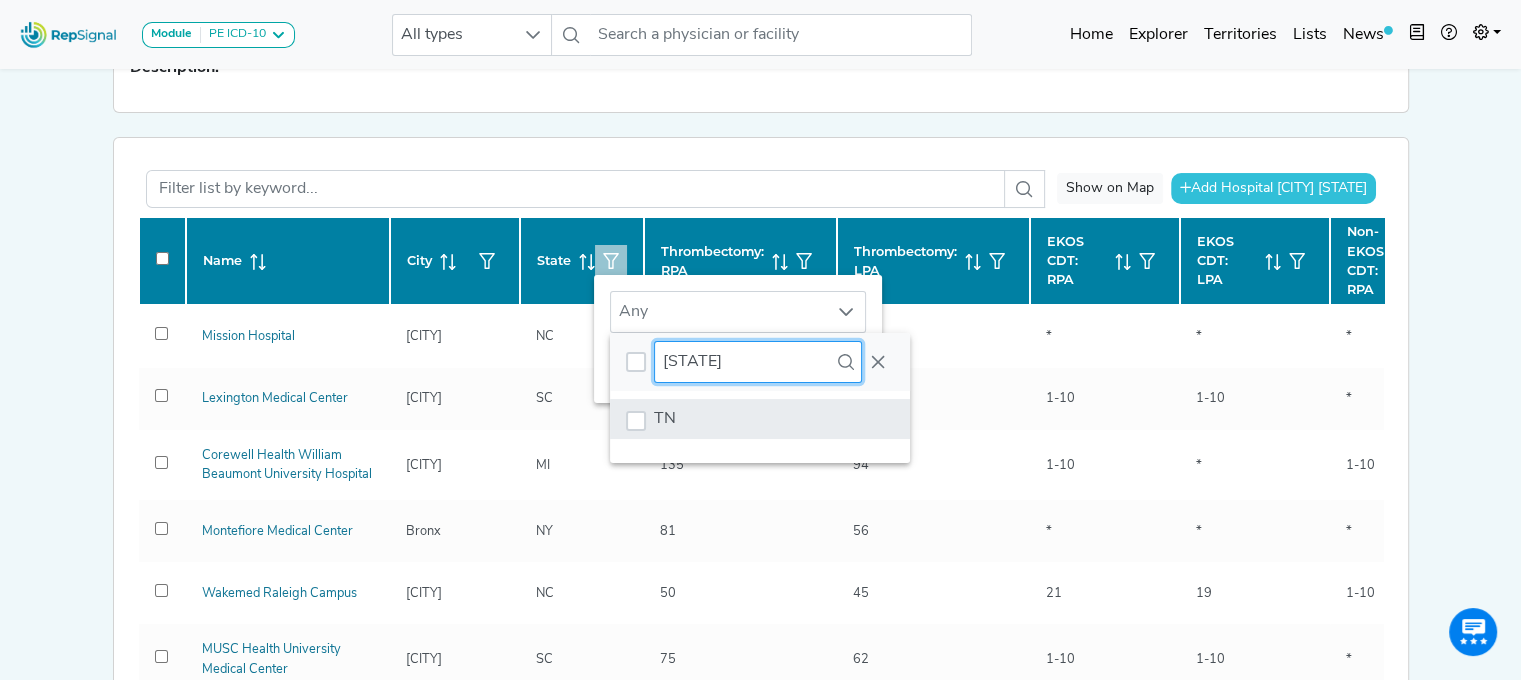type on "[STATE]" 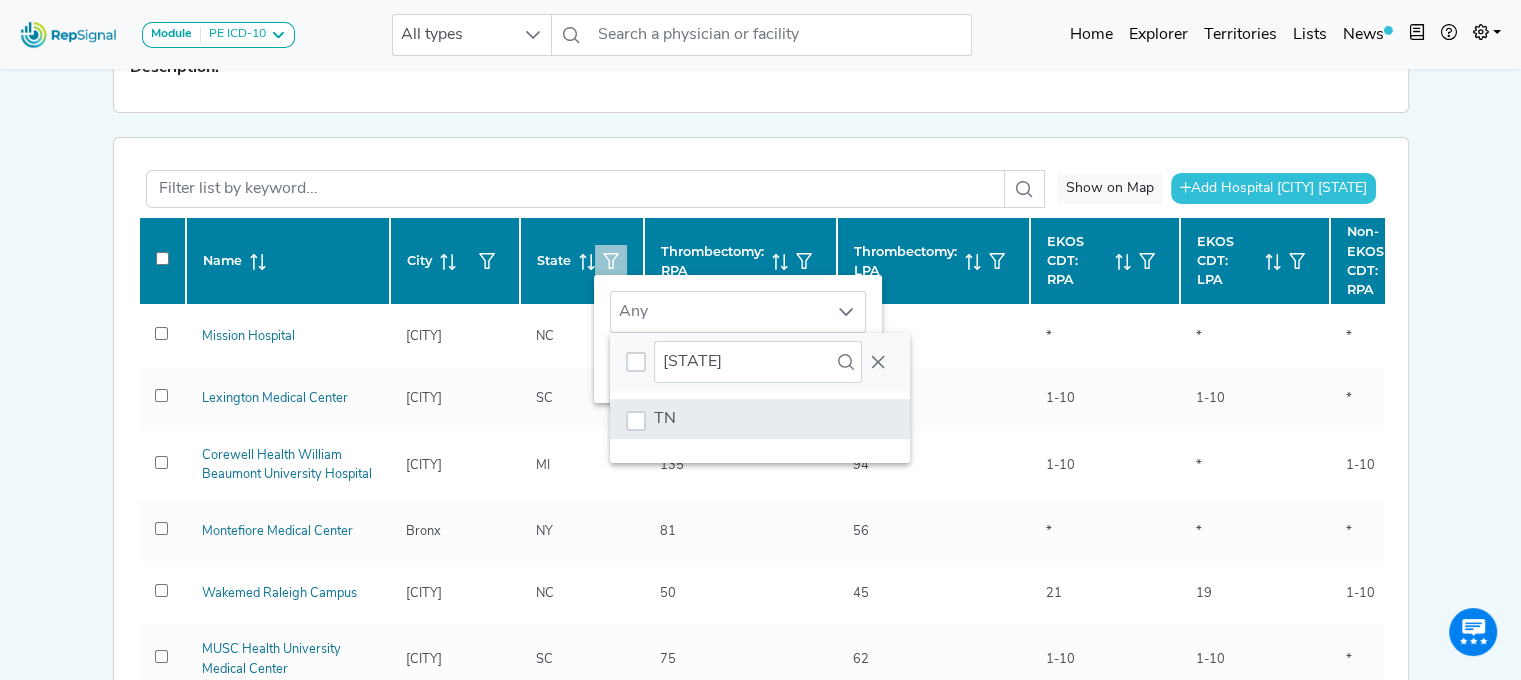 click on "TN" 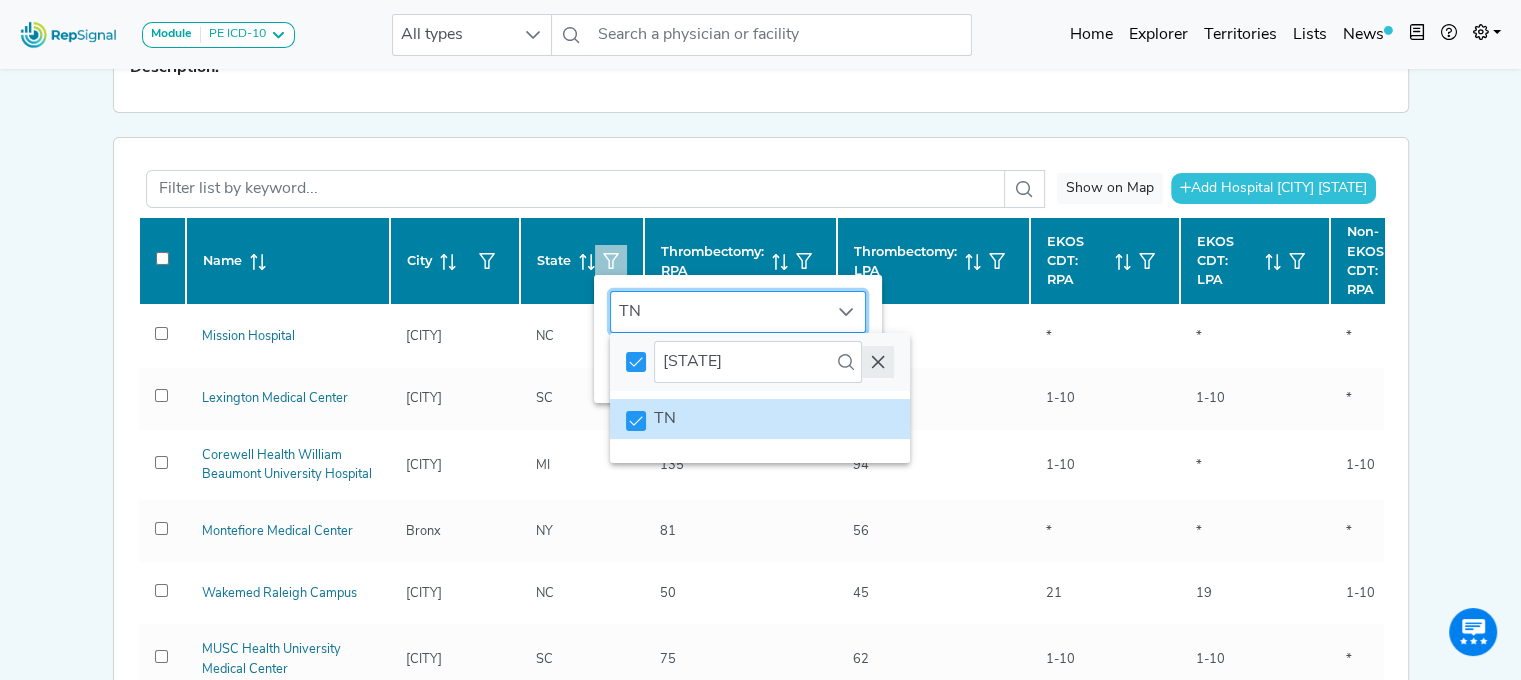 click 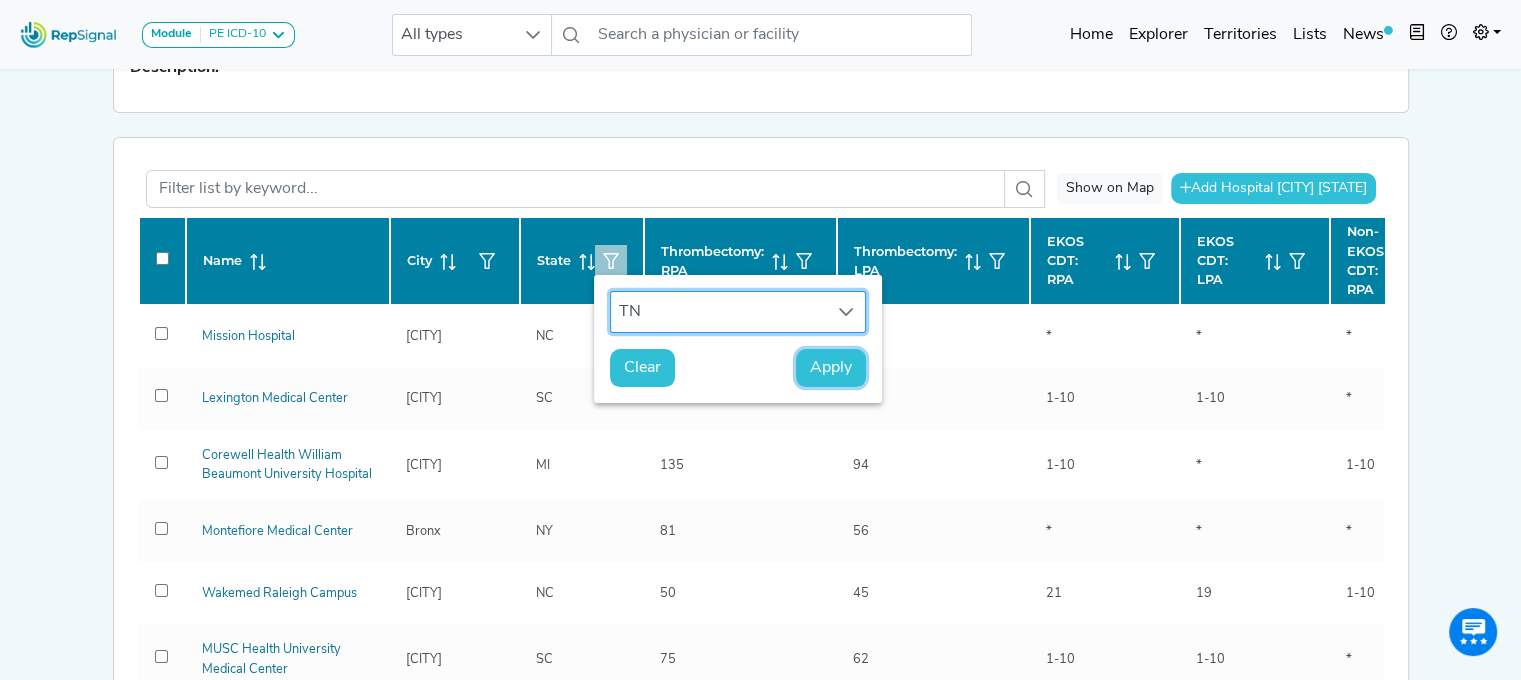 click on "Apply" 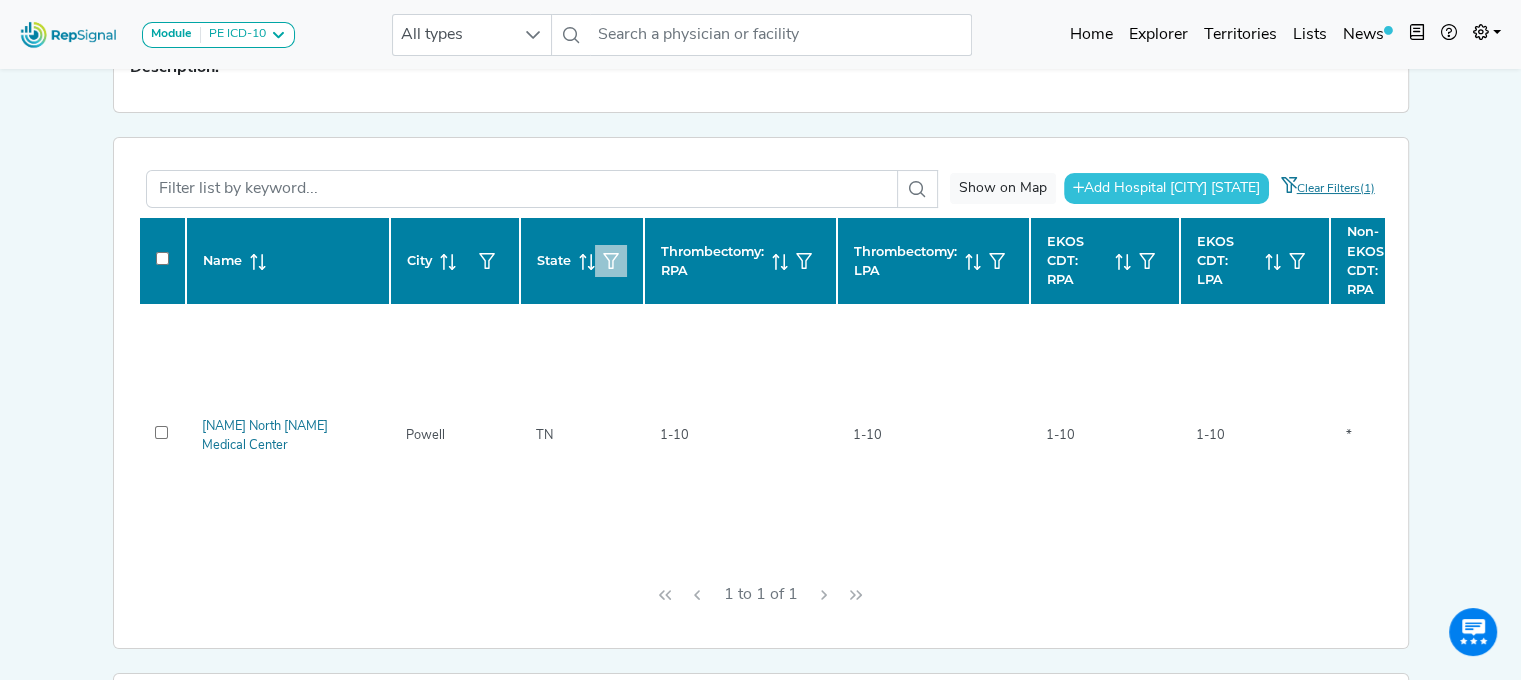 click on "[ZIP] Surgery Medical Center [ZIP] Surgery Medical Center at [CITY] A Center of [CITY] INC A G Holley State Hospital A Lindsay Olive B Oconnor Hospital Abaris Ctr for Chemically Dependent [CITY] Area Medical Center [CITY] County Memorial Hospital [CITY] General Hospital [CITY] Northwestern Hospital [CITY] Northwestern Organ Transplant Hospital [CITY] Memorial Hospital [CITY] Behavioral Health LLC [CITY] Regional Medical Center [CITY] White Rock Surgery Center, LLC [CITY] Abraham Lincoln Memorial Hospital Abrazo [CITY] Campus Abrazo Central Campus Abrazo Maryvale Campus Abrazo Scottsdale Campus Abrazo West Campus [CITY] Kaplan Memorial Hospital [CITY]-St. Landry Hospital" at bounding box center (760, 375) 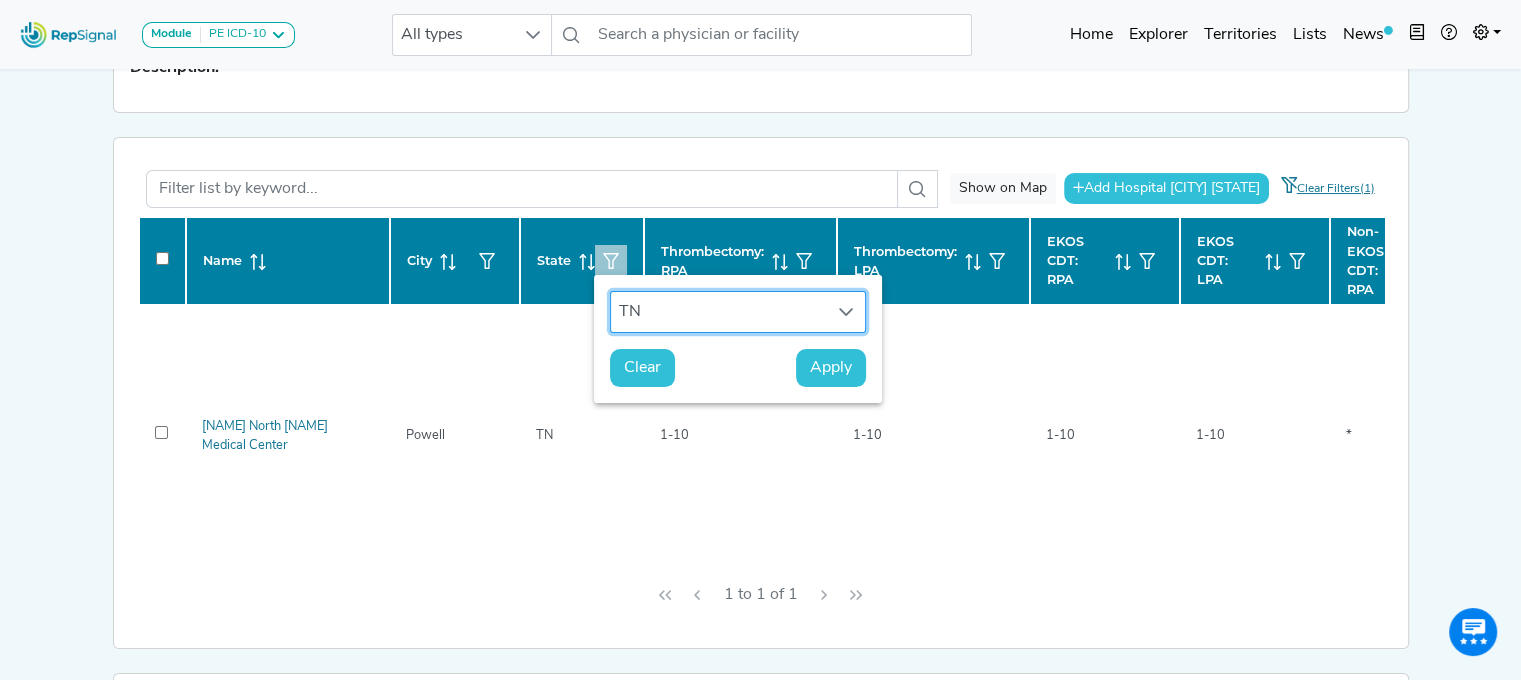 scroll, scrollTop: 14, scrollLeft: 95, axis: both 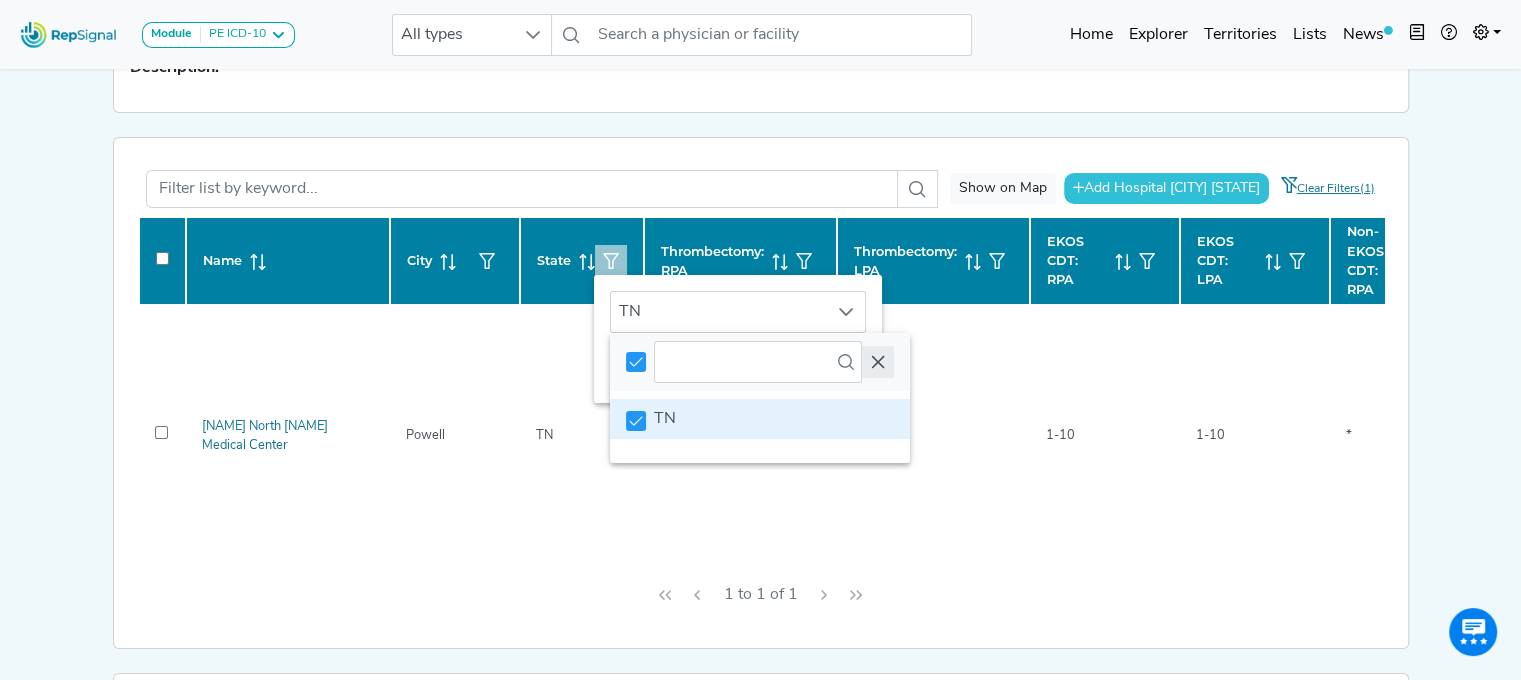 click 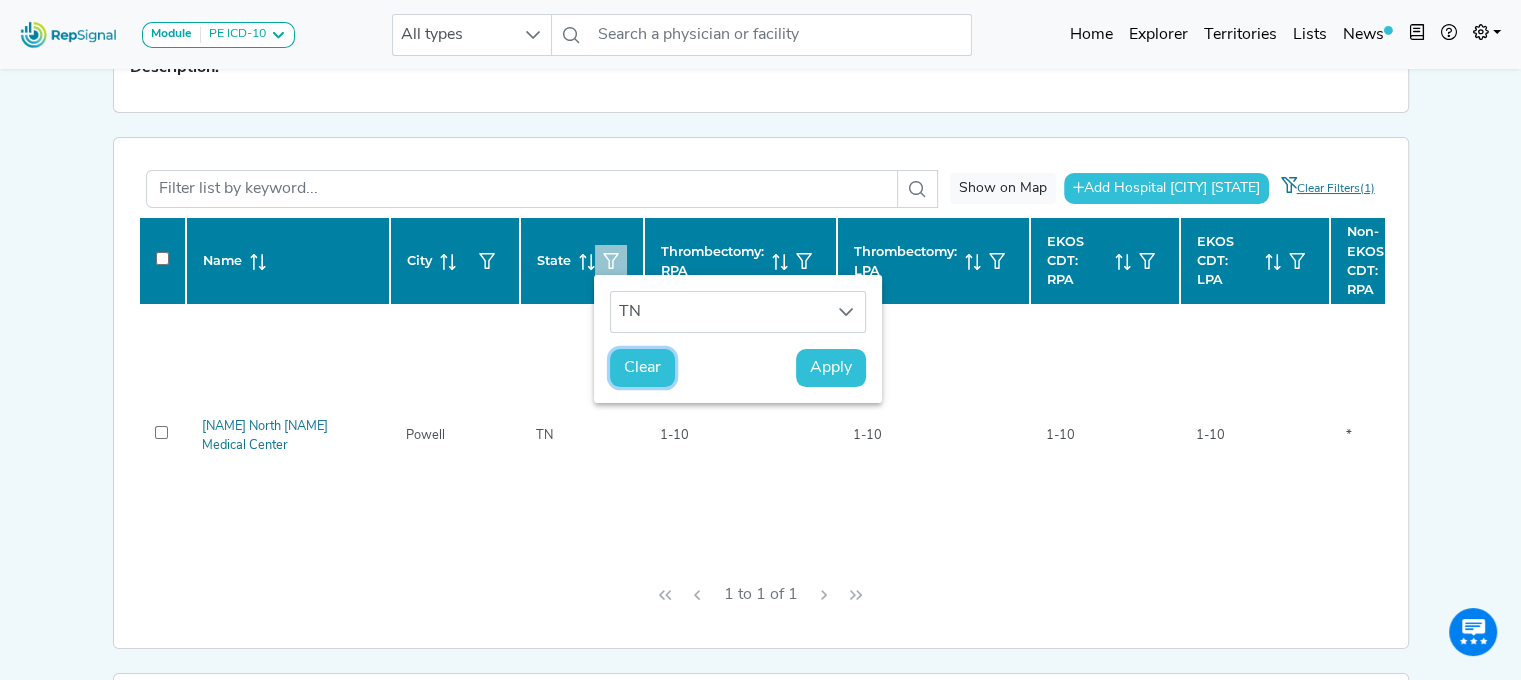 click on "Clear" 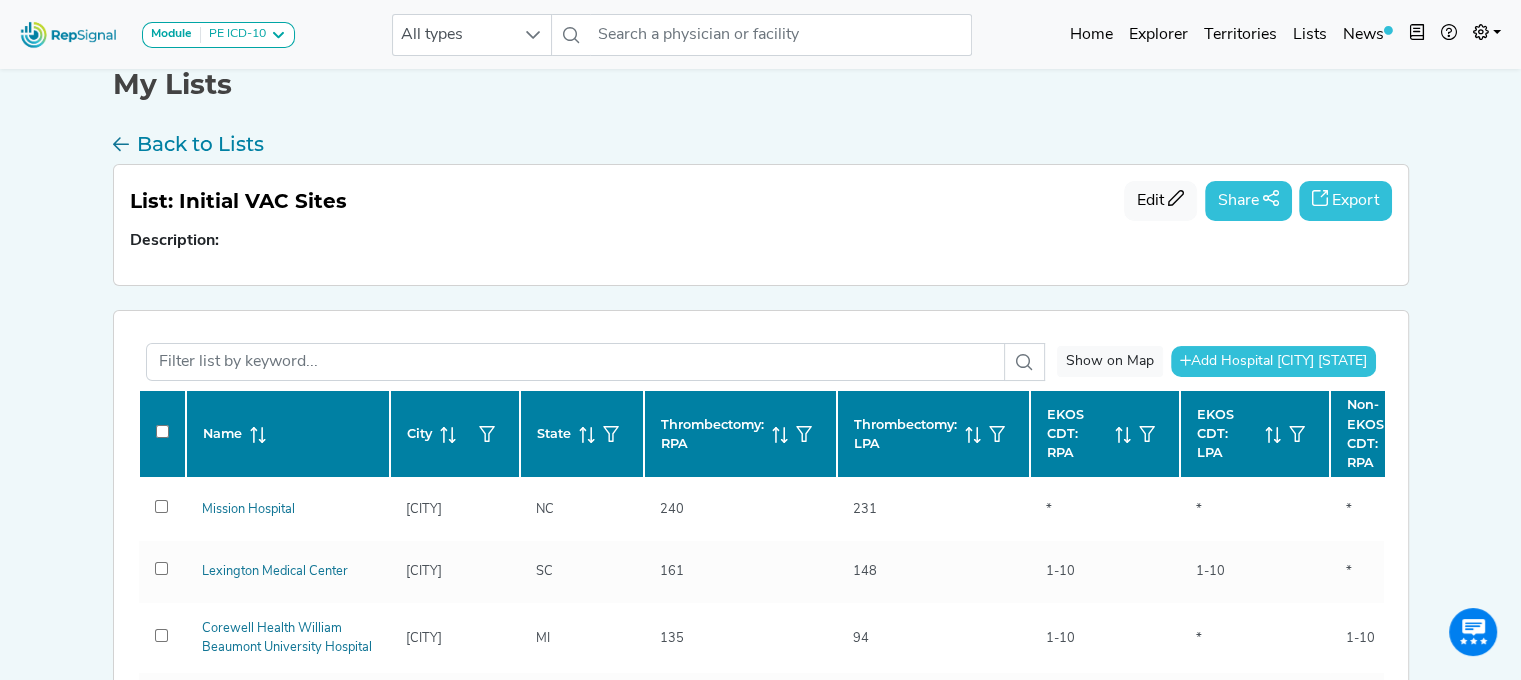 scroll, scrollTop: 24, scrollLeft: 0, axis: vertical 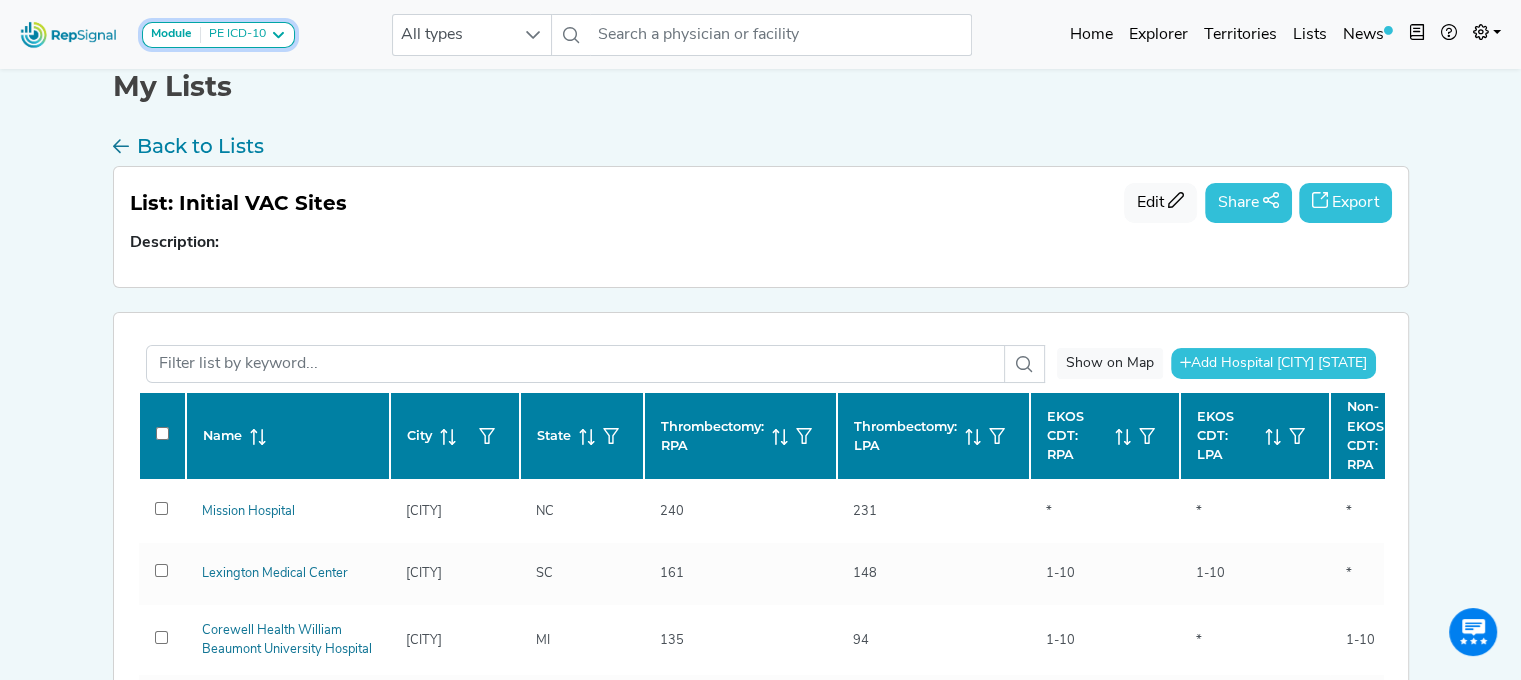 click on "PE ICD-10" at bounding box center [233, 35] 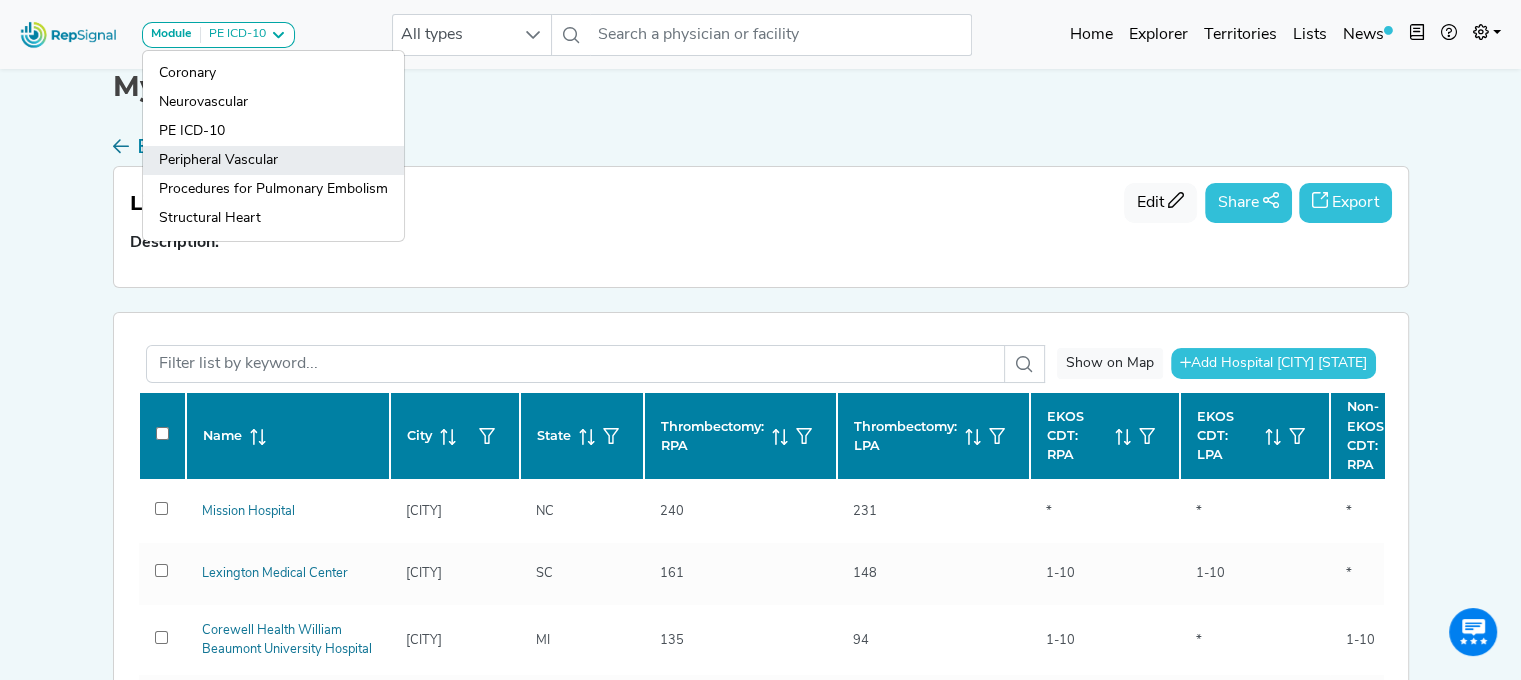 click on "Peripheral Vascular" 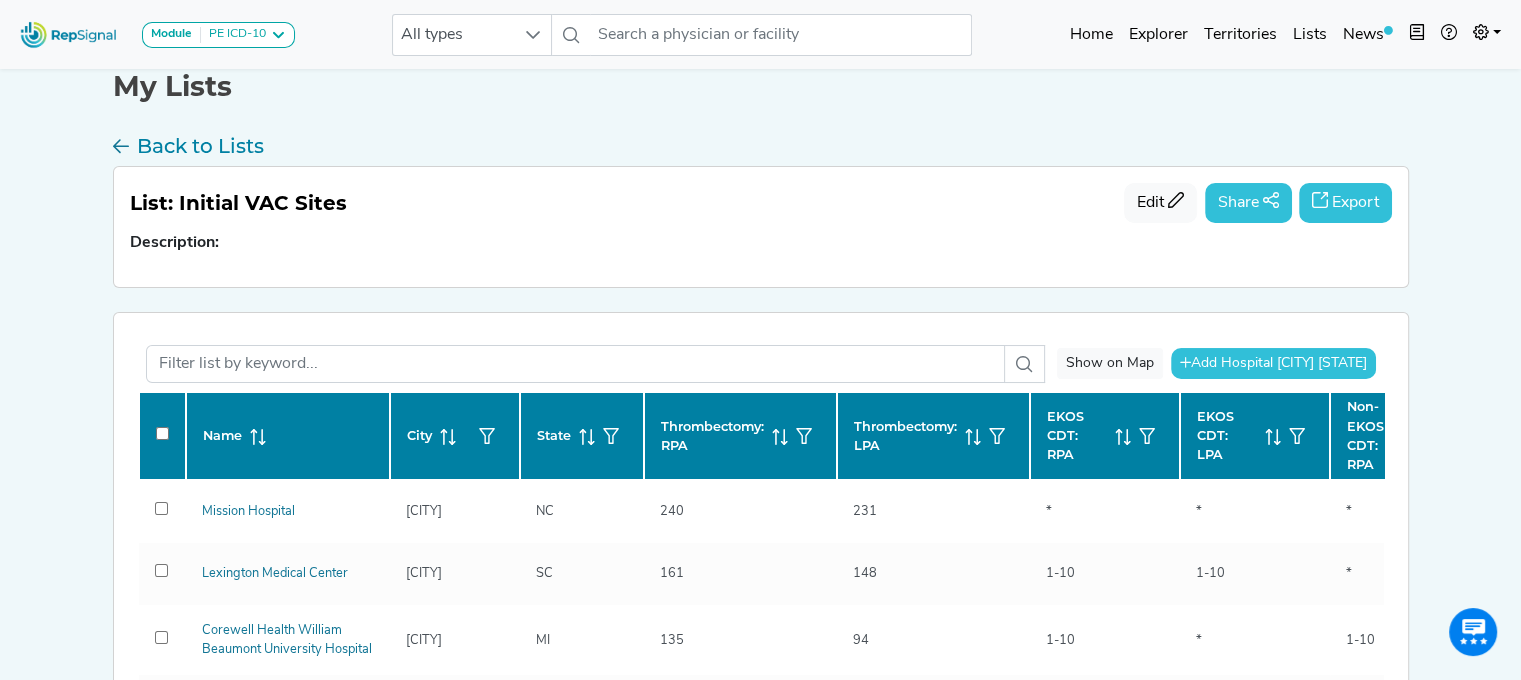 scroll, scrollTop: 0, scrollLeft: 0, axis: both 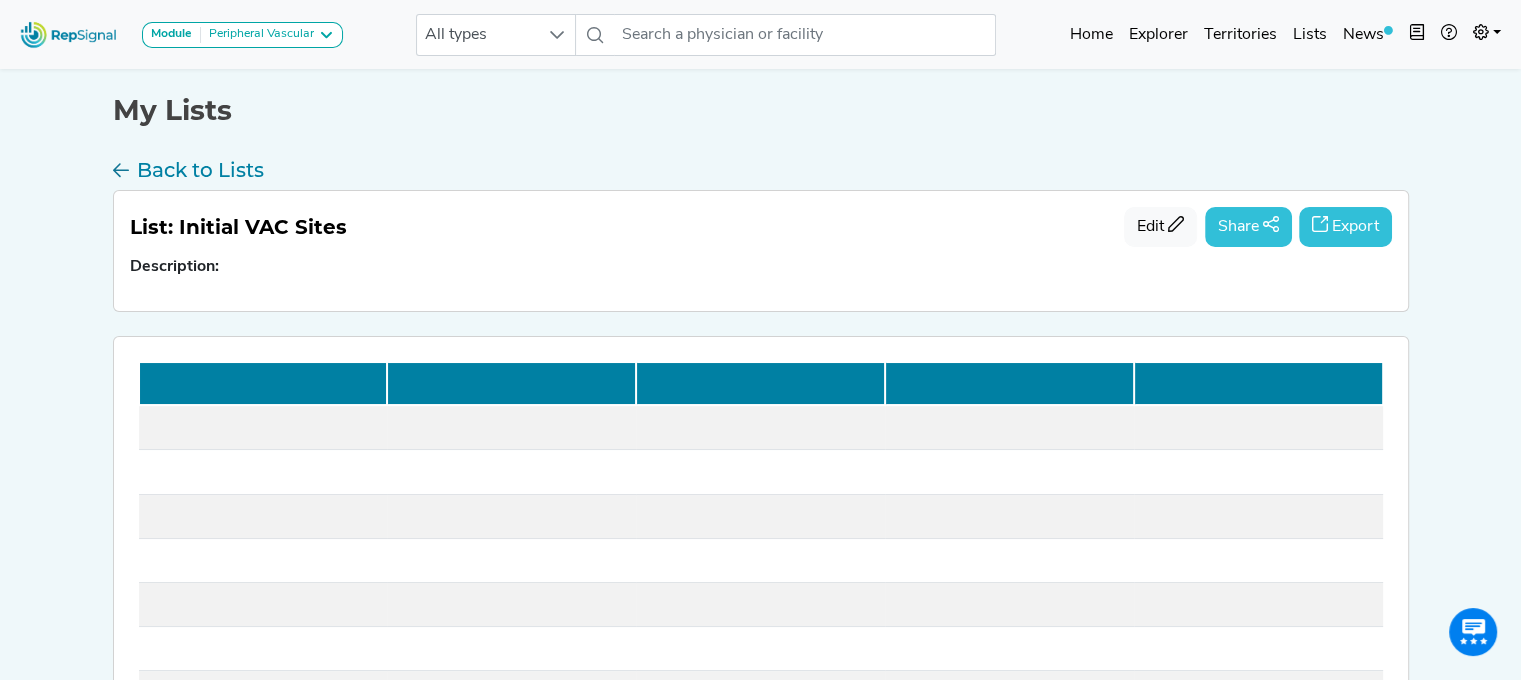 click on "Peripheral Vascular" at bounding box center [257, 35] 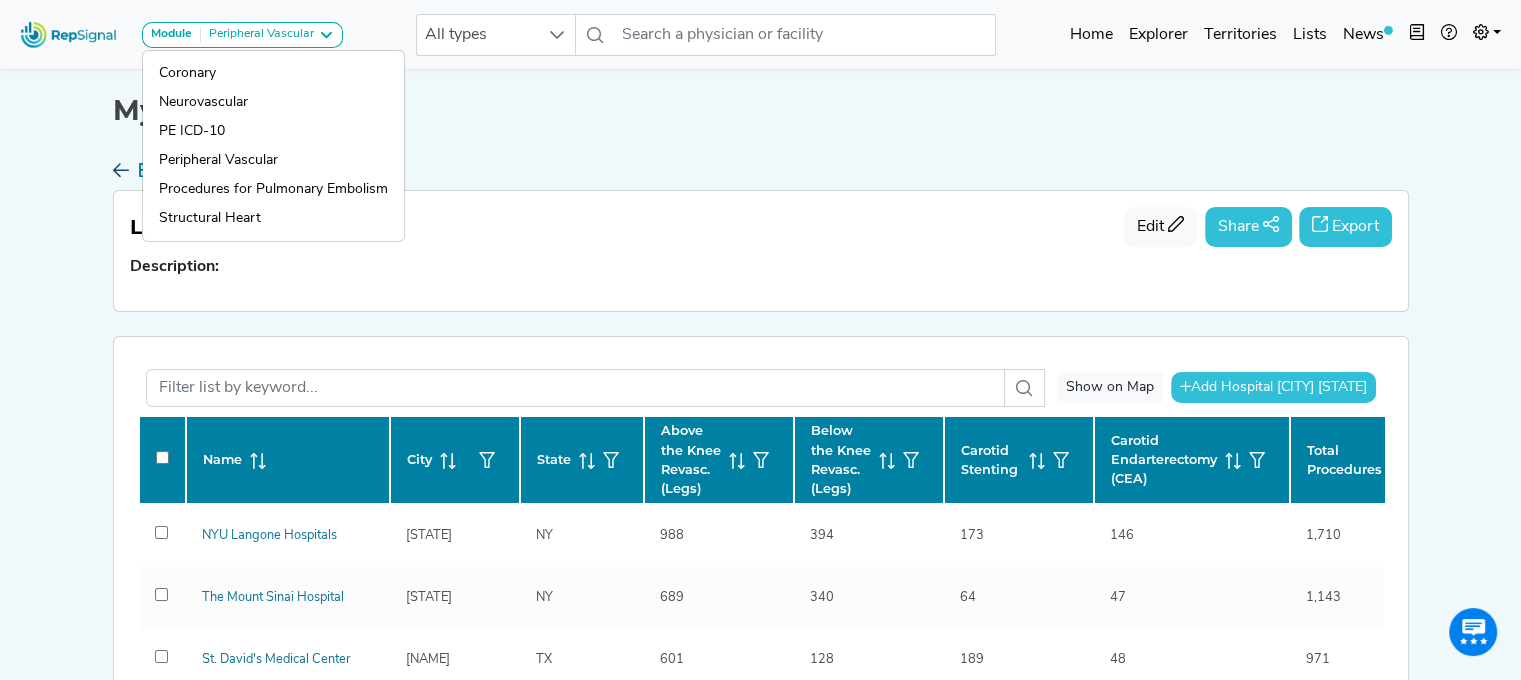 click on "Back to Lists" 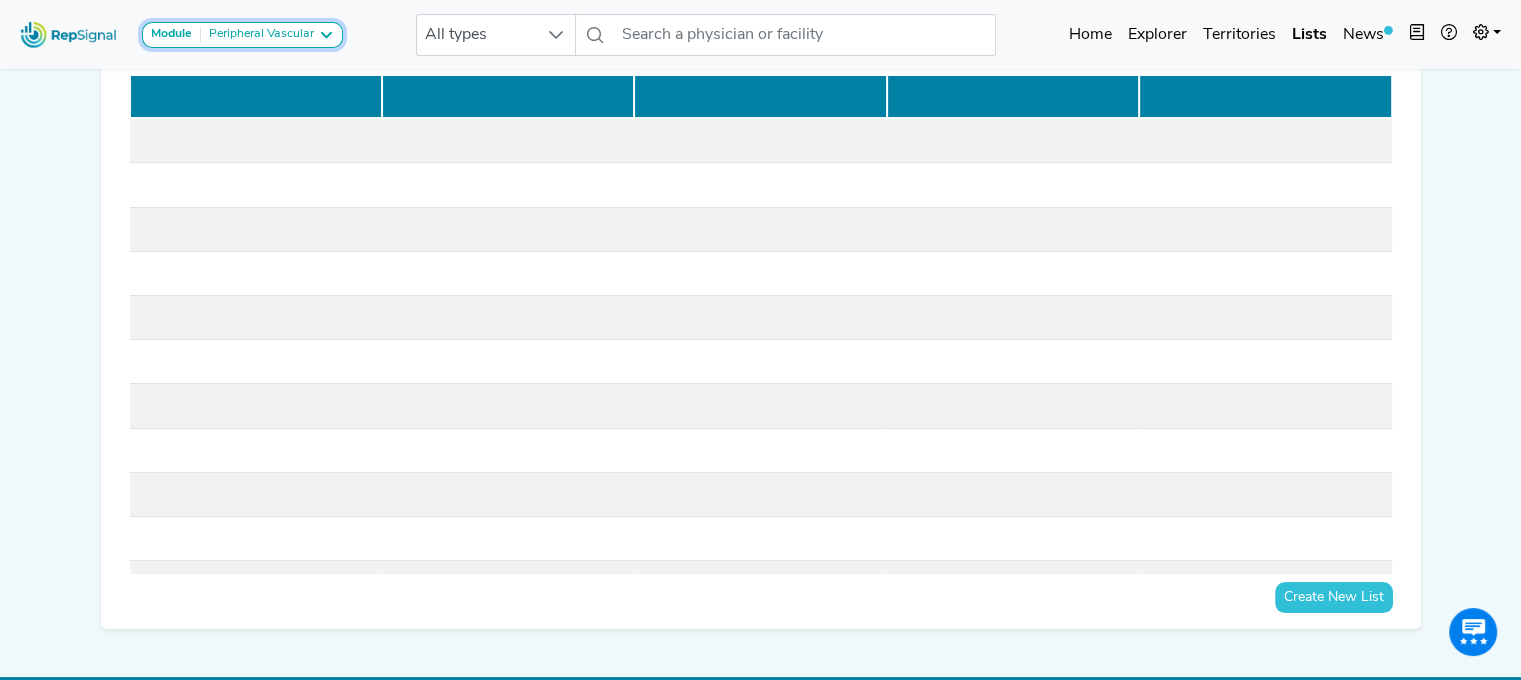 click on "Peripheral Vascular" at bounding box center (257, 35) 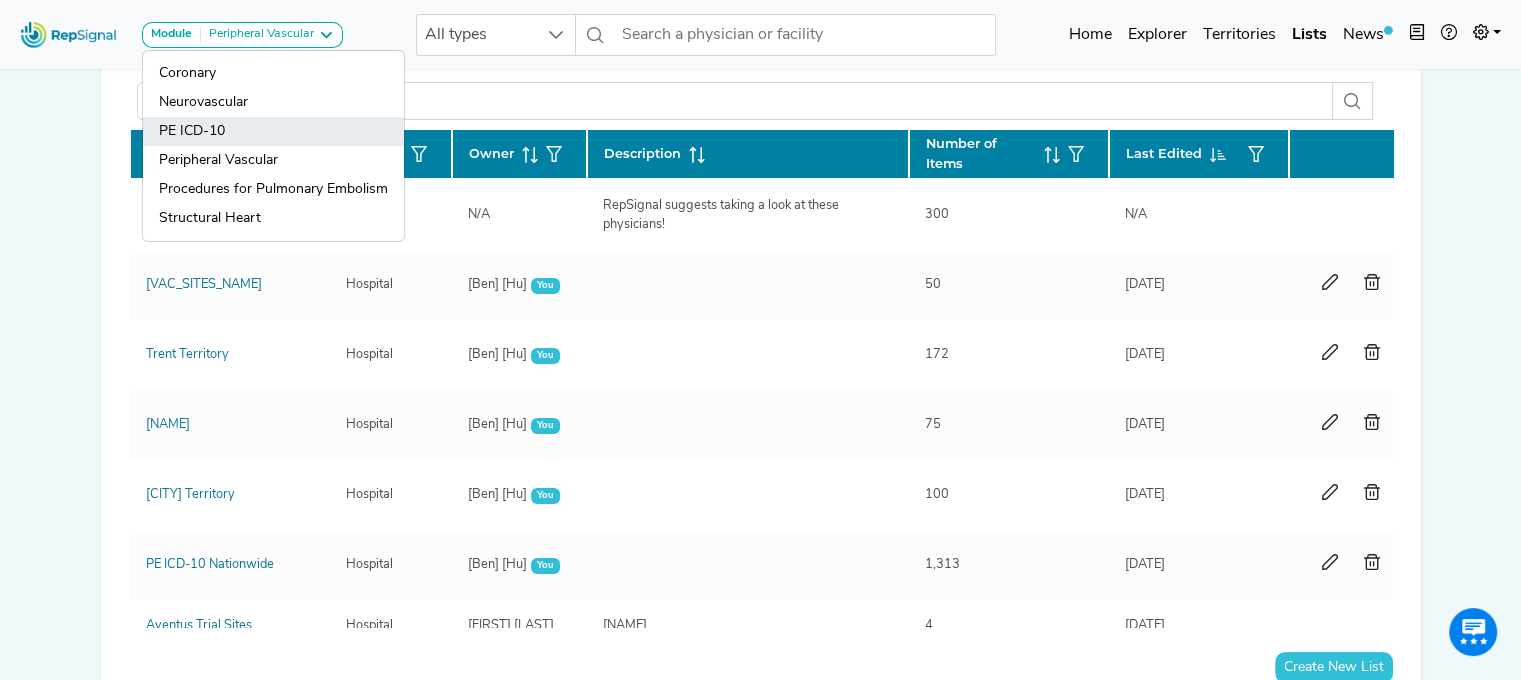 click on "PE ICD-10" 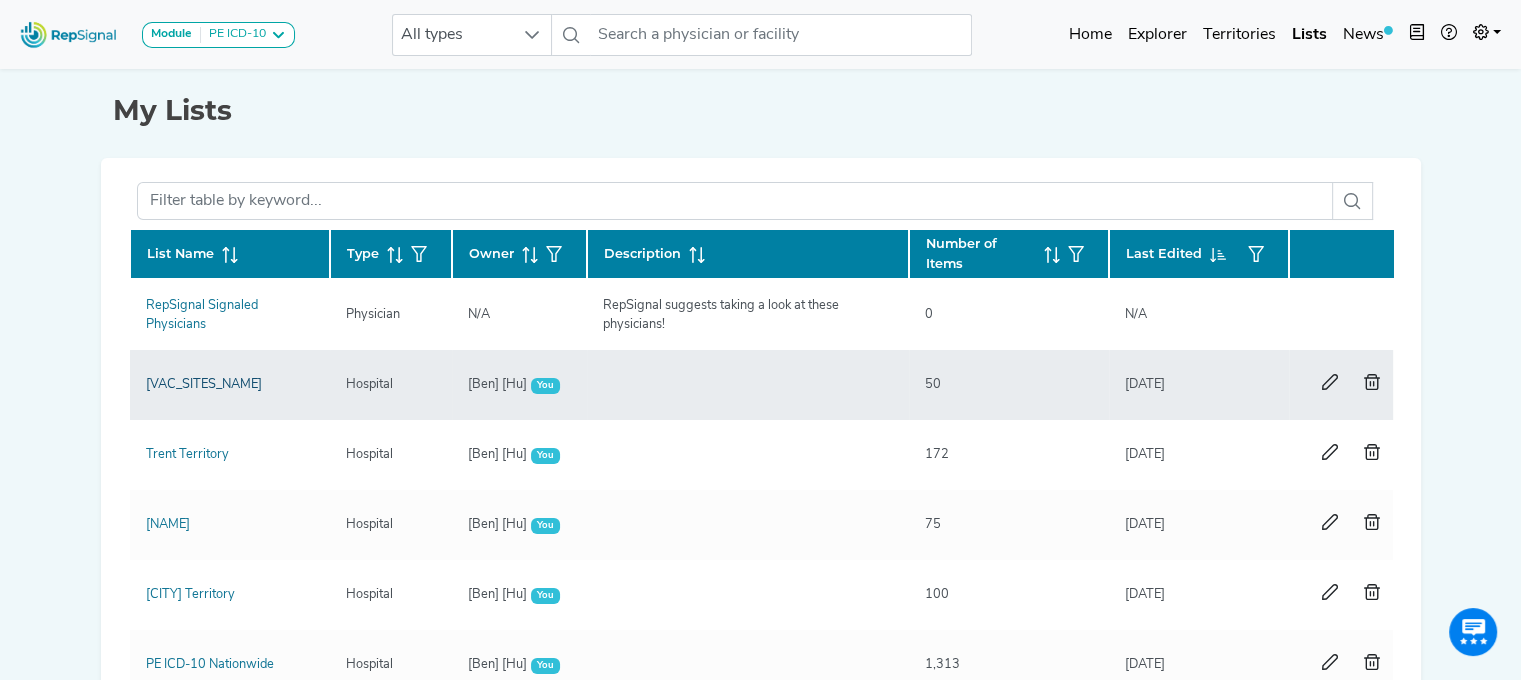 scroll, scrollTop: 0, scrollLeft: 0, axis: both 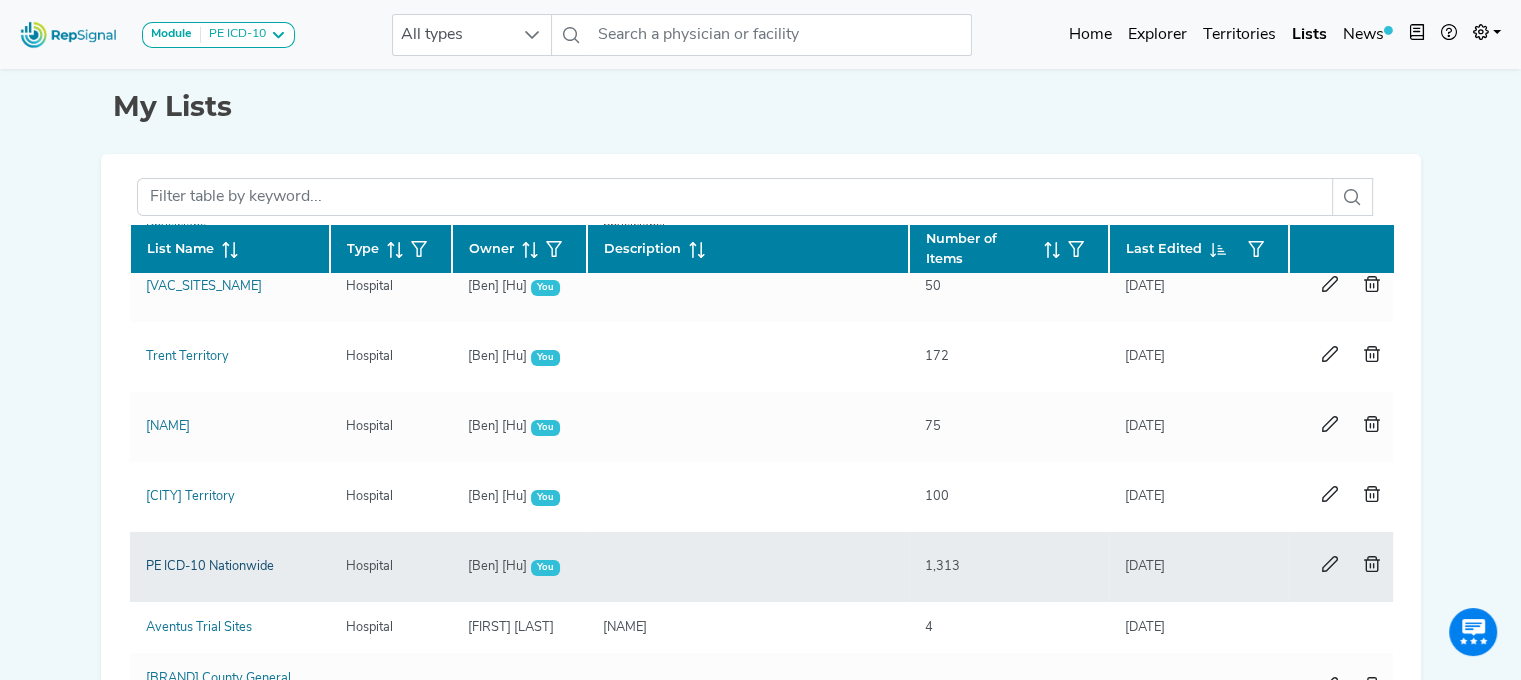 click on "PE ICD-10 Nationwide" 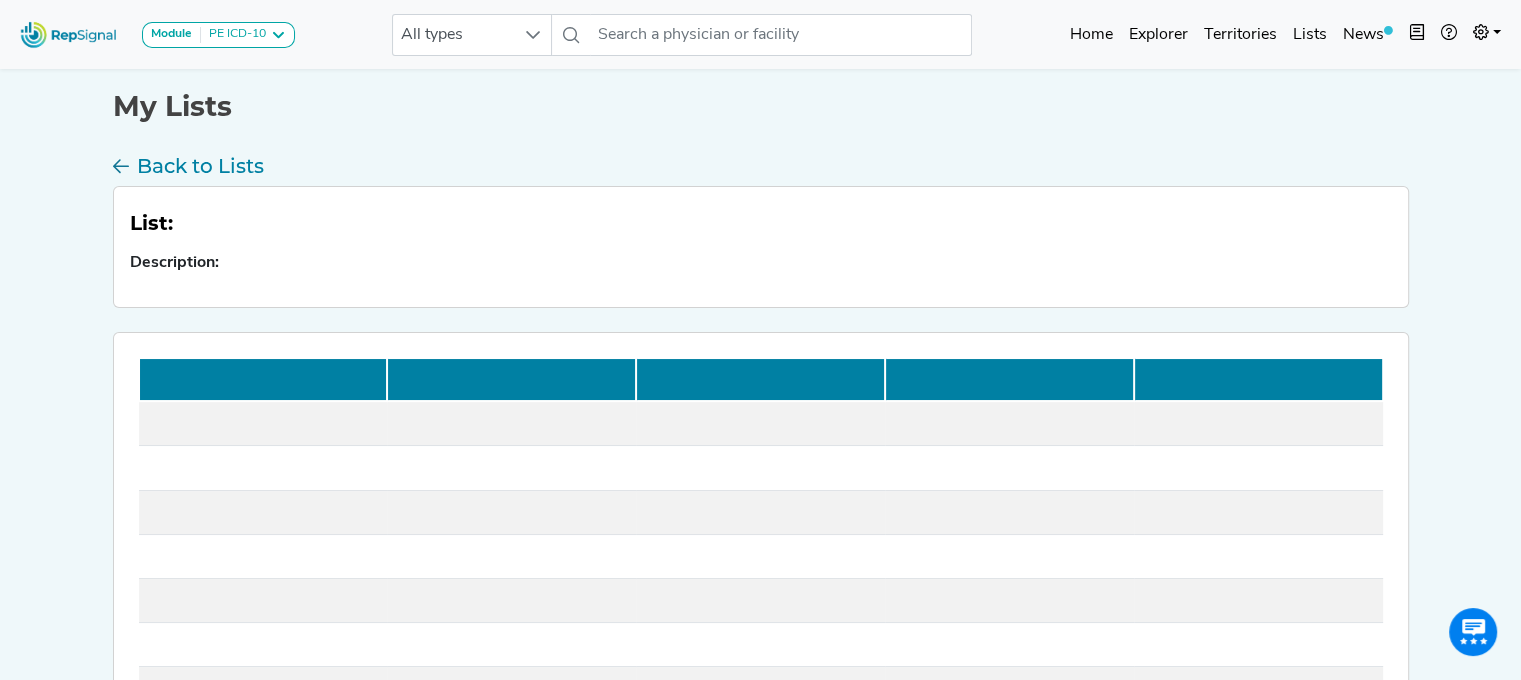 scroll, scrollTop: 0, scrollLeft: 0, axis: both 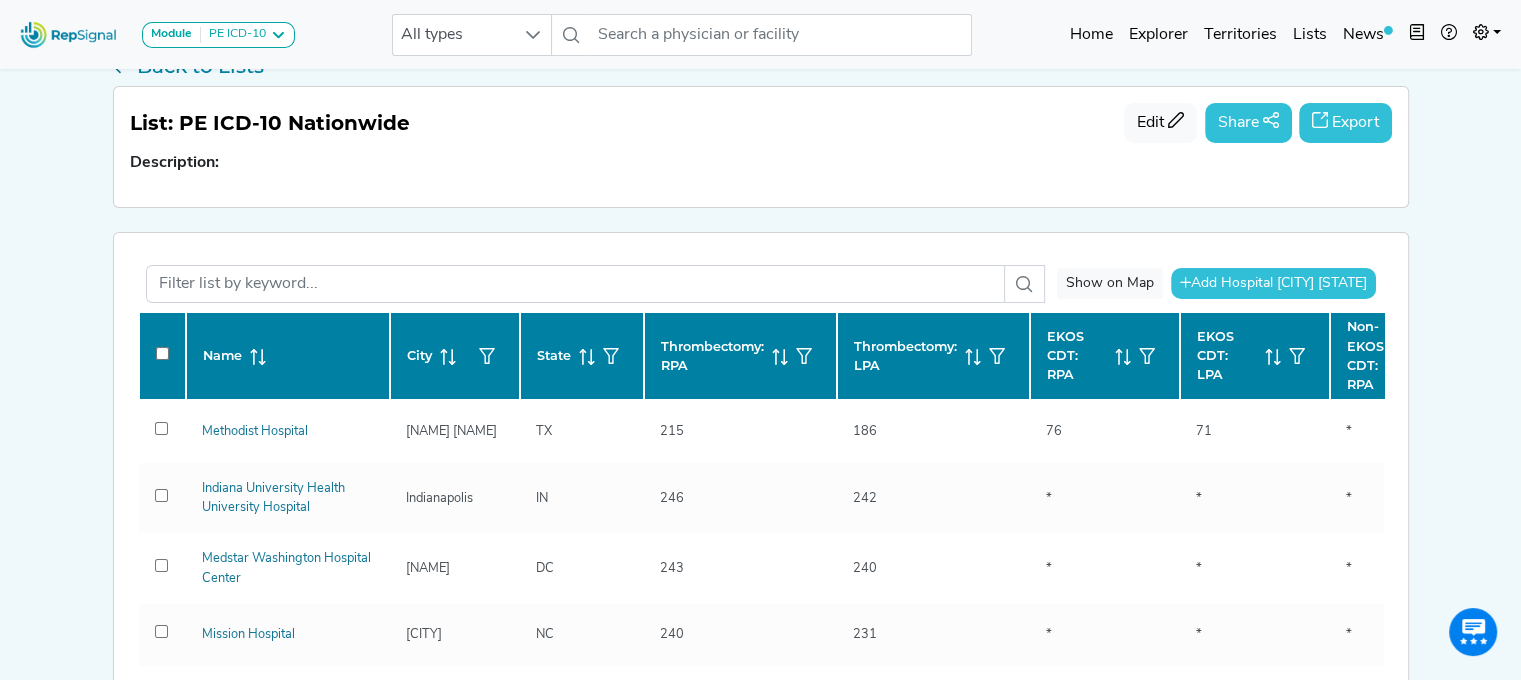 click on "90210 Surgery Medical Center 92010 Surgery Medical Center at Linden A Center of Racine INC A G Holley State Hospital A Lindsay Olive B Oconnor Hospital Abaris Ctr for Chemically Dependent Abbeville Area Medical Center Abbeville County Memorial Hospital Abbeville General Hospital Abbott Northwestern Hospital Abbott Northwestern Organ Transplant Hospital Abernethy Memorial Hospital Abilene Behavioral Health LLC Abilene Regional Medical Center Abilene White Rock Surgery Center, LLC Abraham Lincoln Memorial Hospital Abrazo Arrowhead Campus Abrazo Central Campus Abrazo Maryvale Campus Abrazo Scottsdale Campus Abrazo West Campus Abrom Kaplan Memorial Hospital Acadian Medical Center" at bounding box center (760, 545) 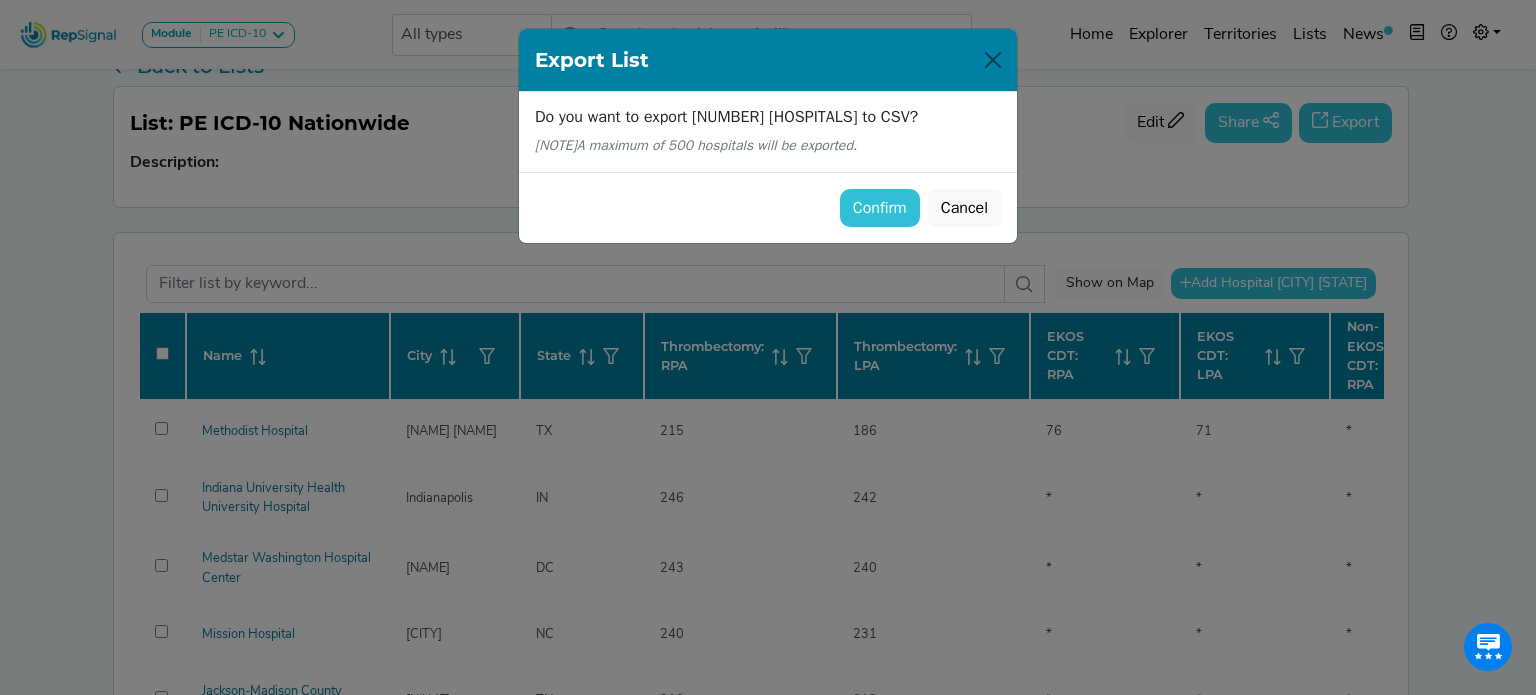 click on "Confirm" 